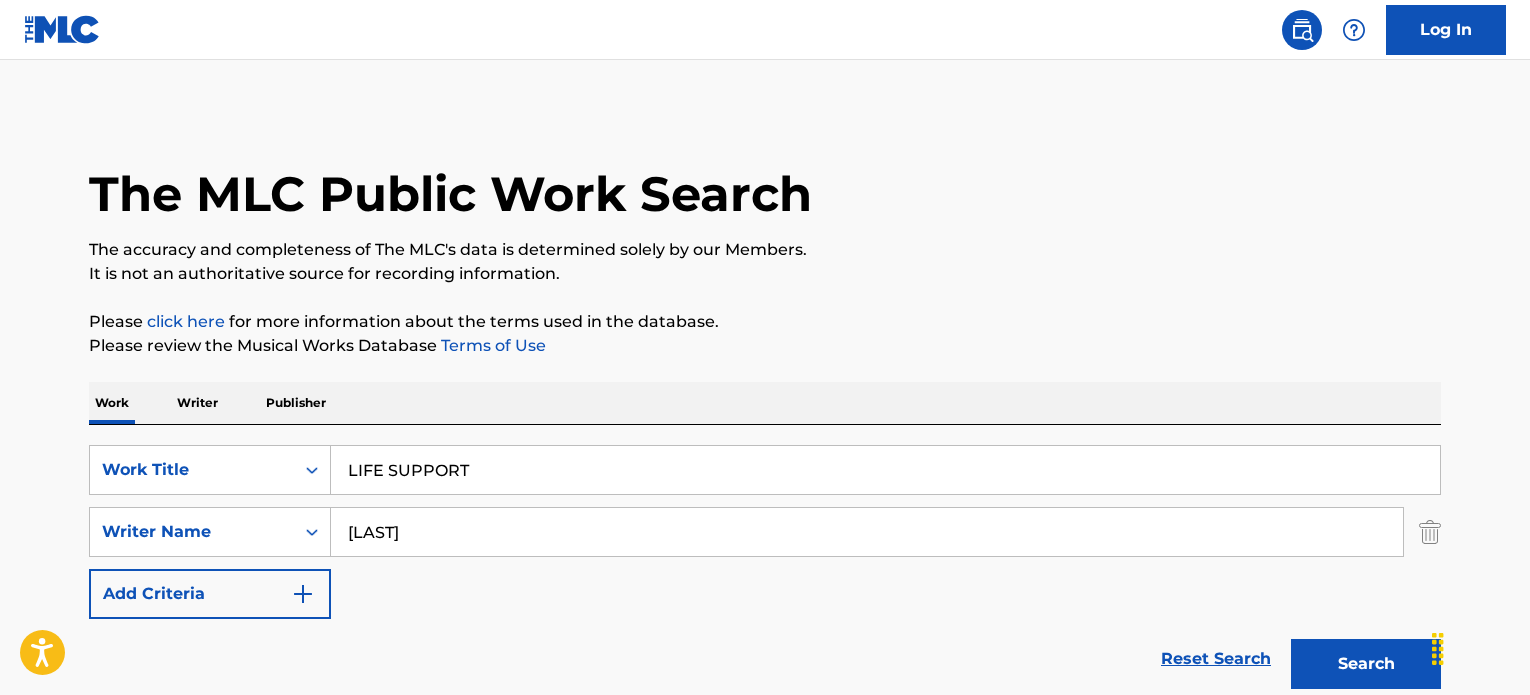 scroll, scrollTop: 292, scrollLeft: 0, axis: vertical 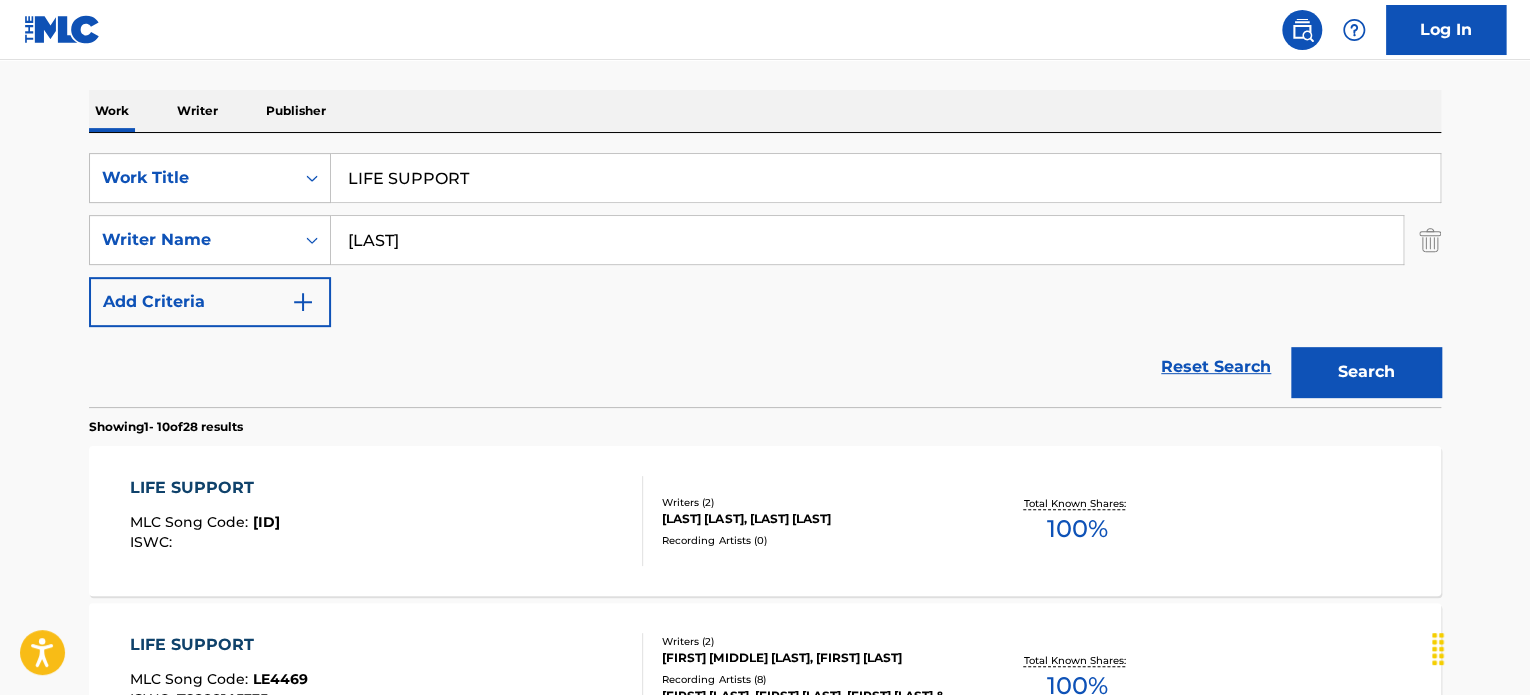 click on "LIFE SUPPORT" at bounding box center [885, 178] 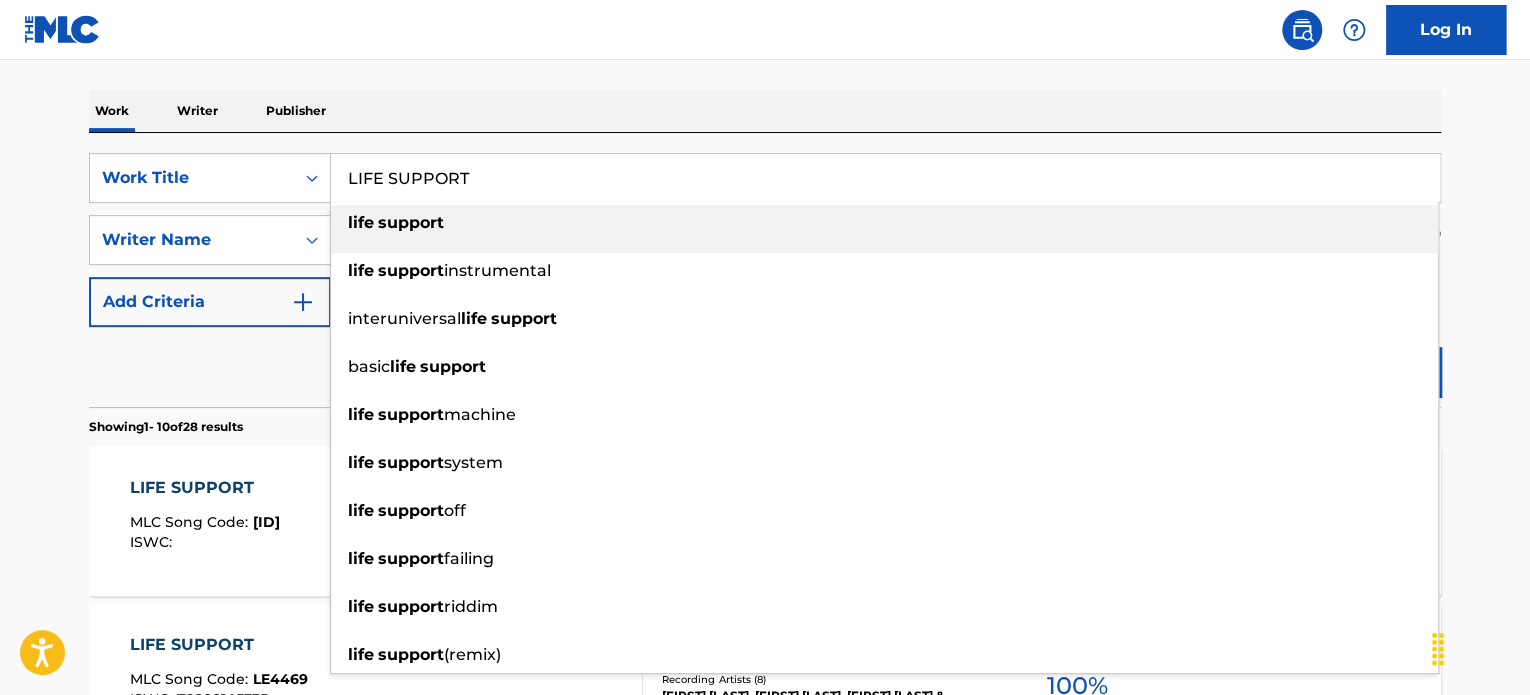 paste on "Final Kickoff" 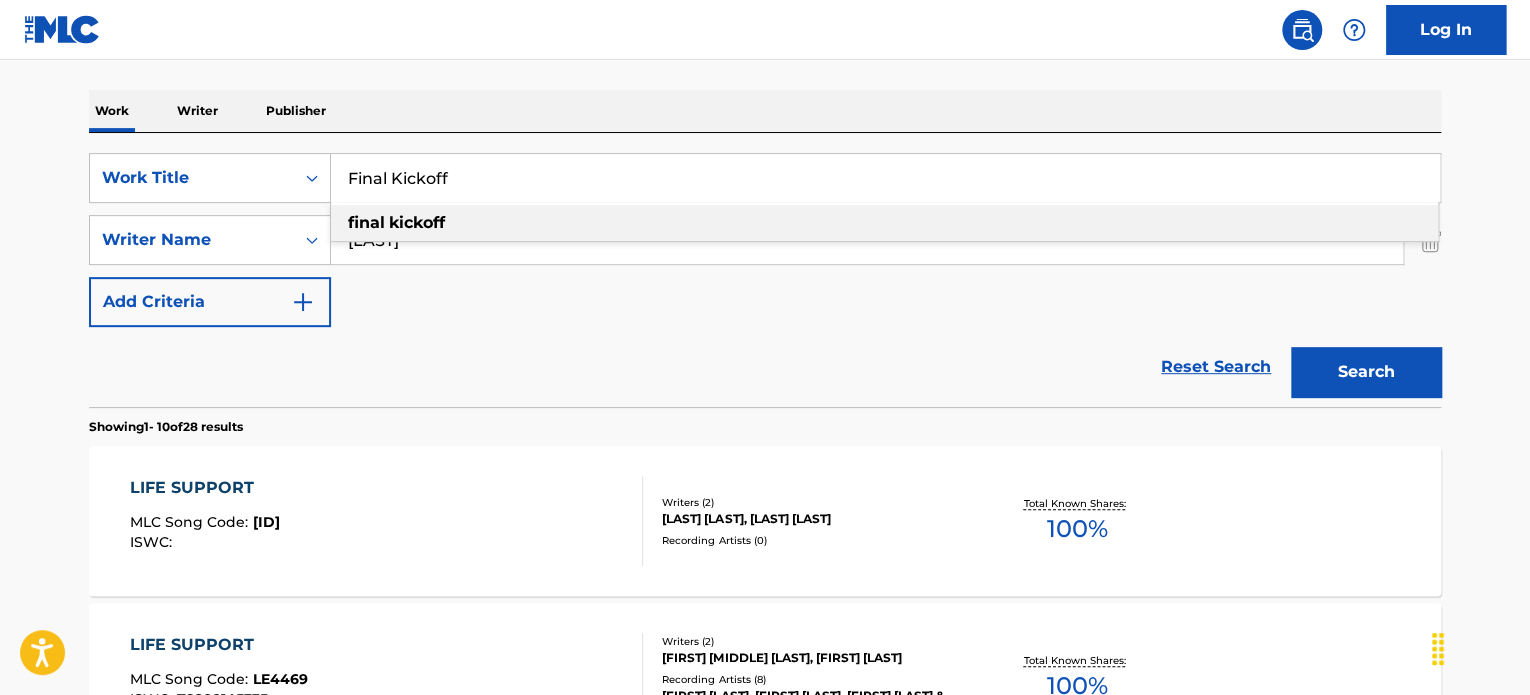 type on "Final Kickoff" 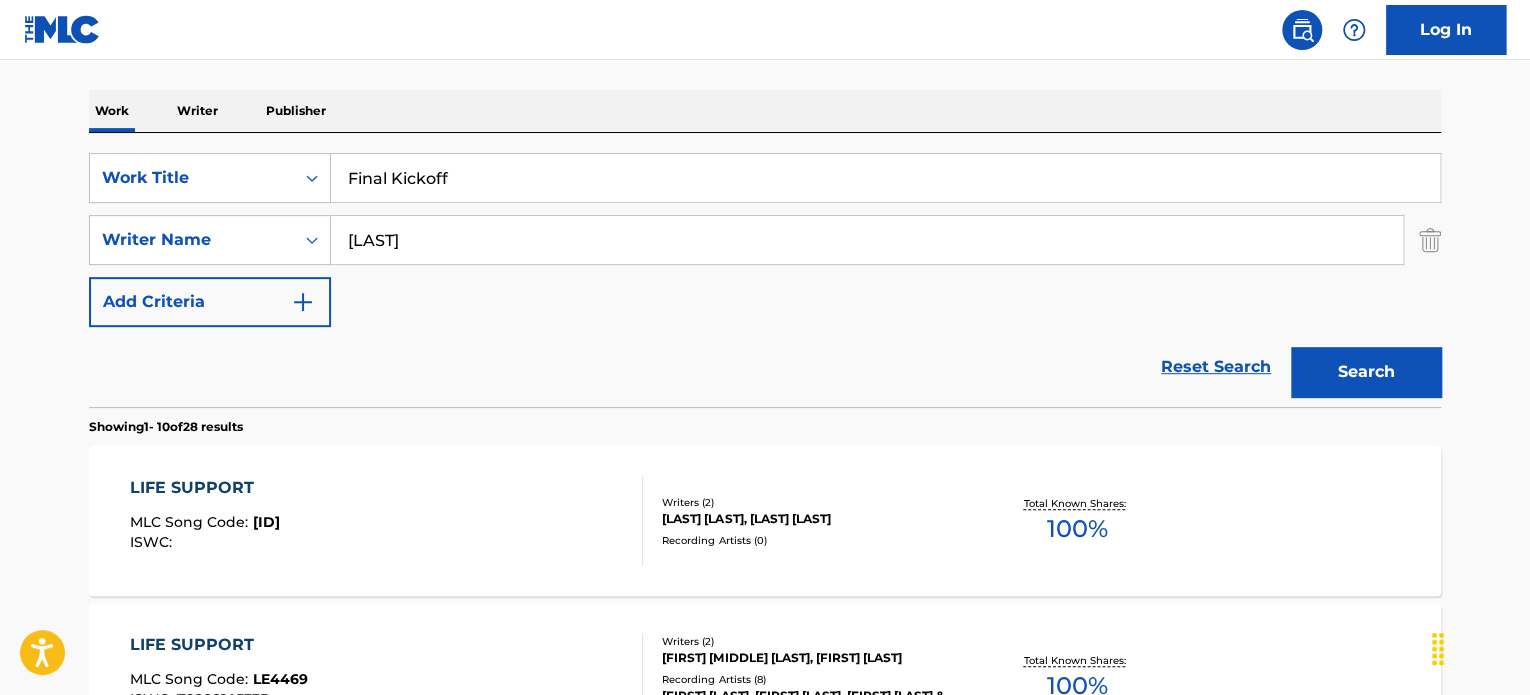 click on "[LAST]" at bounding box center (867, 240) 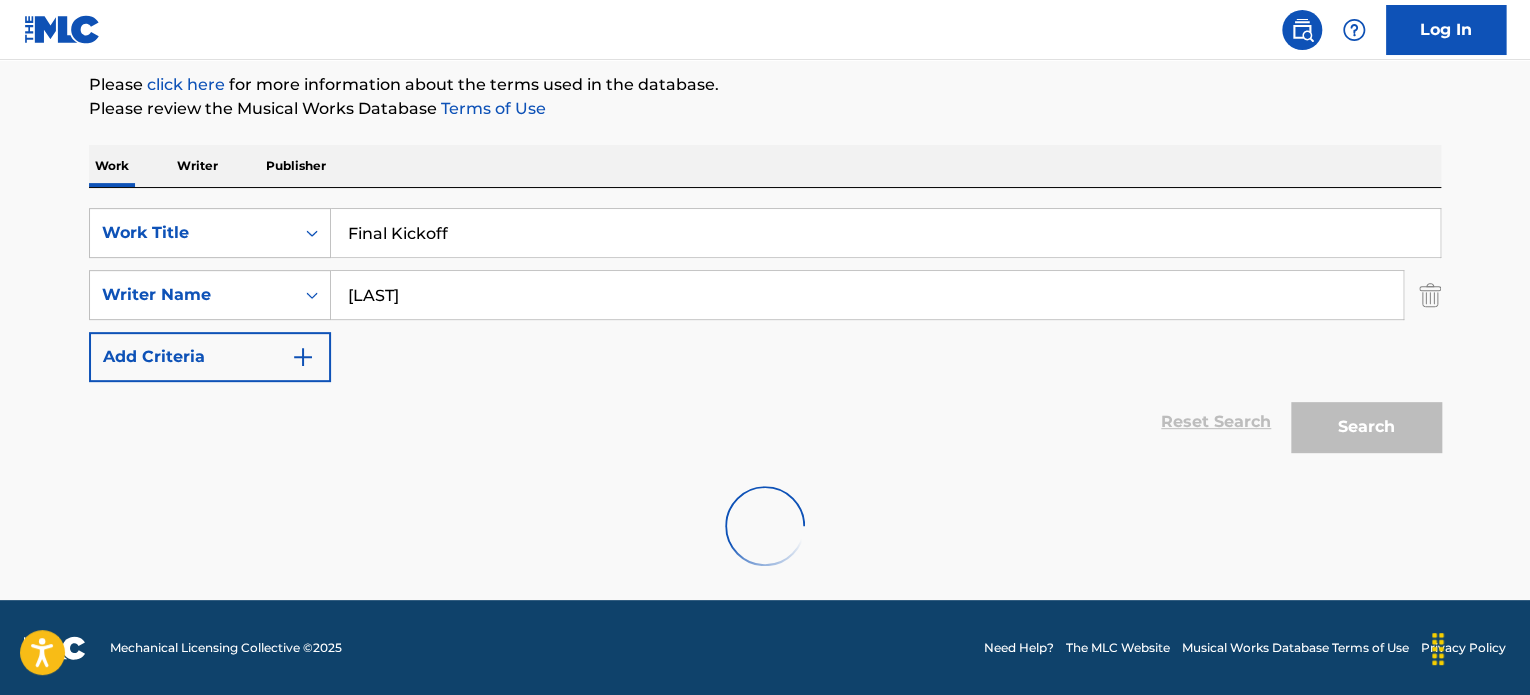 scroll, scrollTop: 292, scrollLeft: 0, axis: vertical 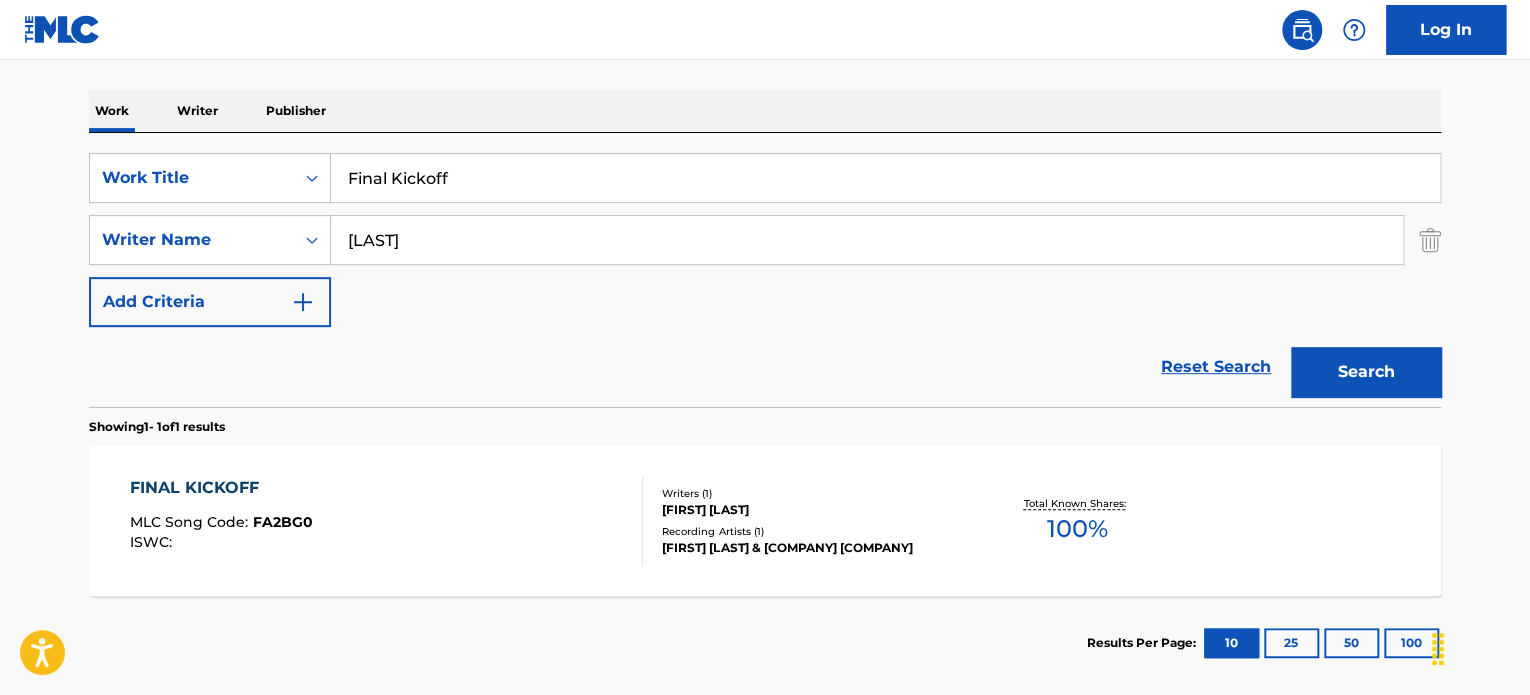 click on "FINAL KICKOFF MLC Song Code : FA2BG0 ISWC :" at bounding box center (387, 521) 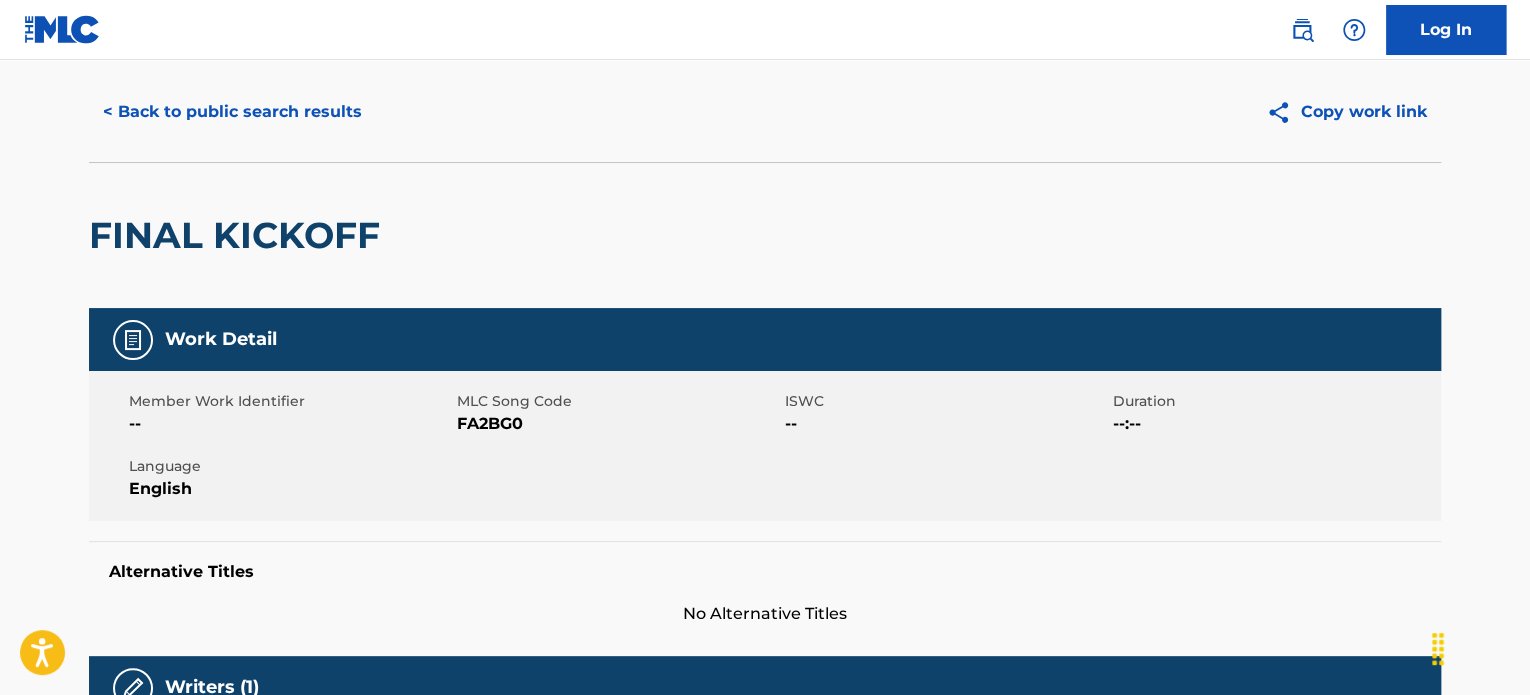 scroll, scrollTop: 0, scrollLeft: 0, axis: both 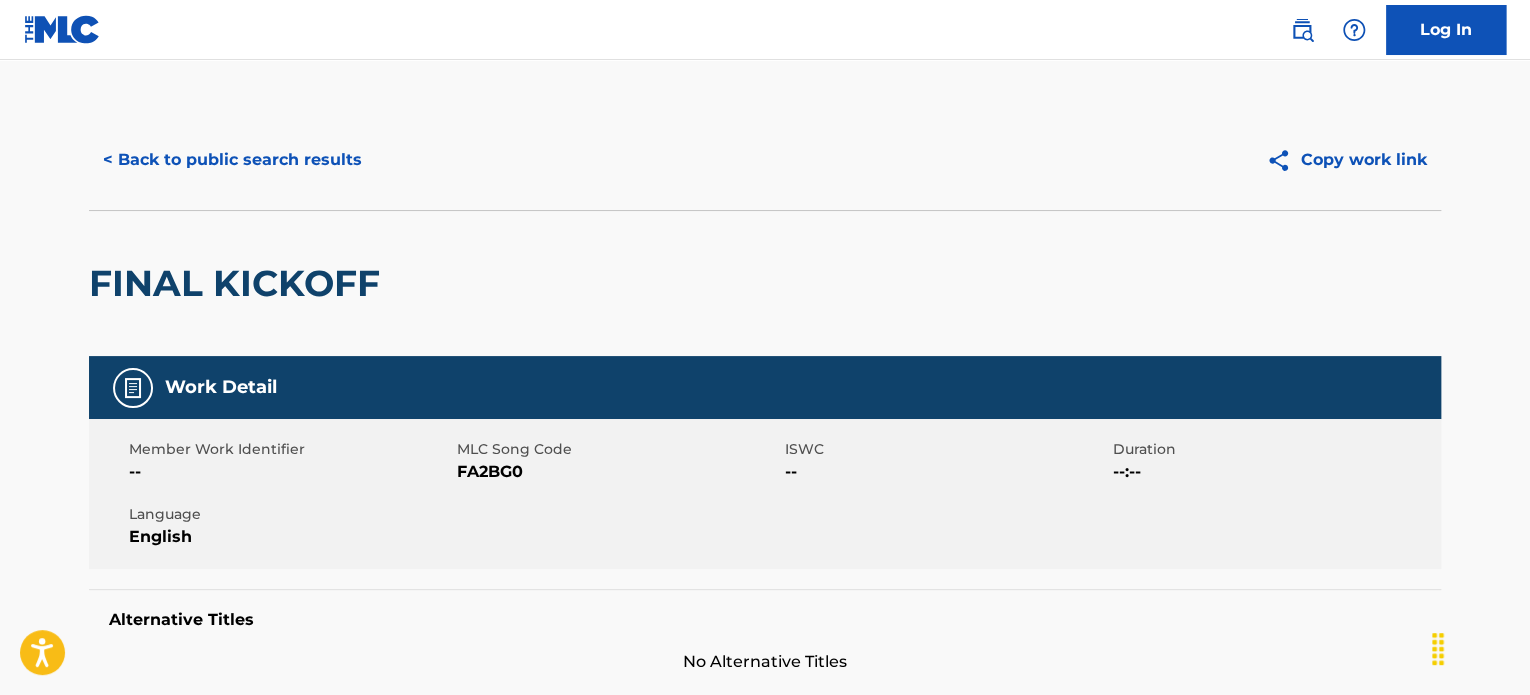 click on "< Back to public search results" at bounding box center (232, 160) 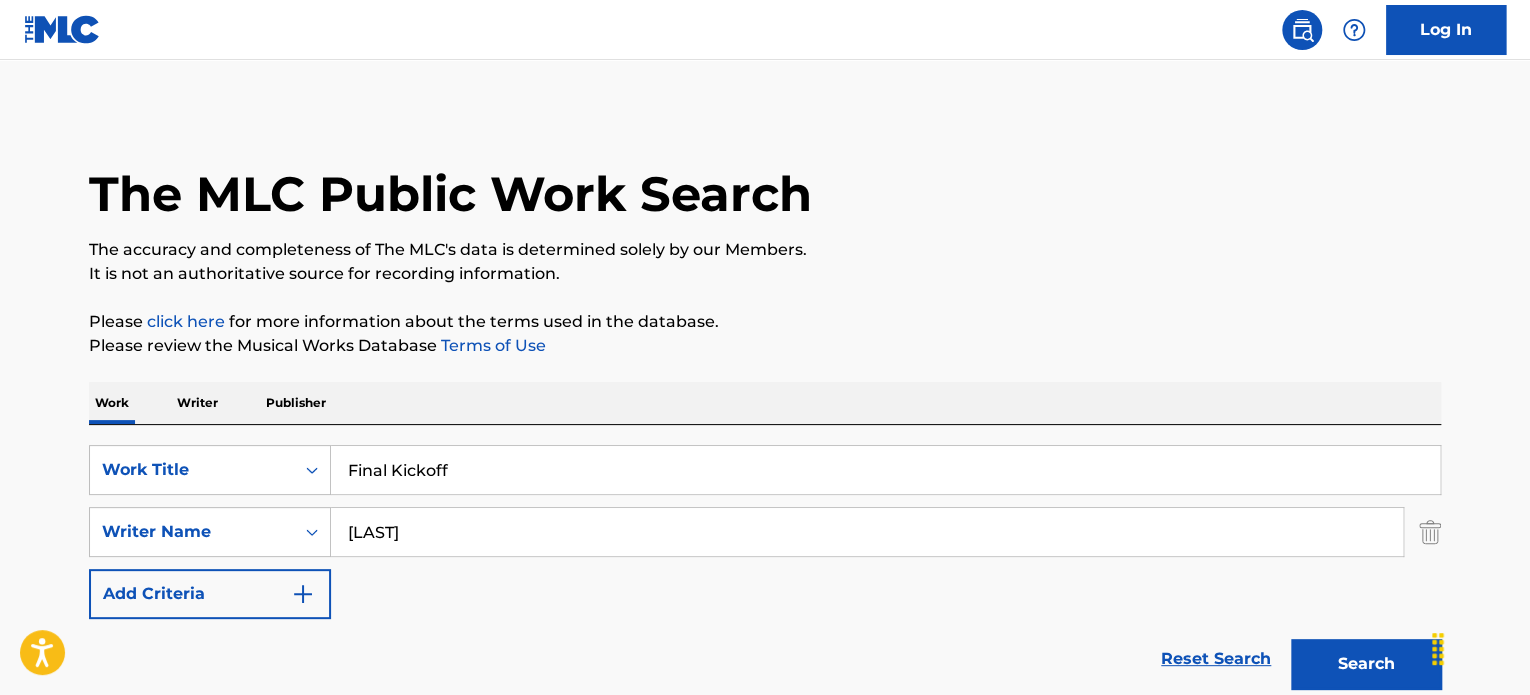 scroll, scrollTop: 278, scrollLeft: 0, axis: vertical 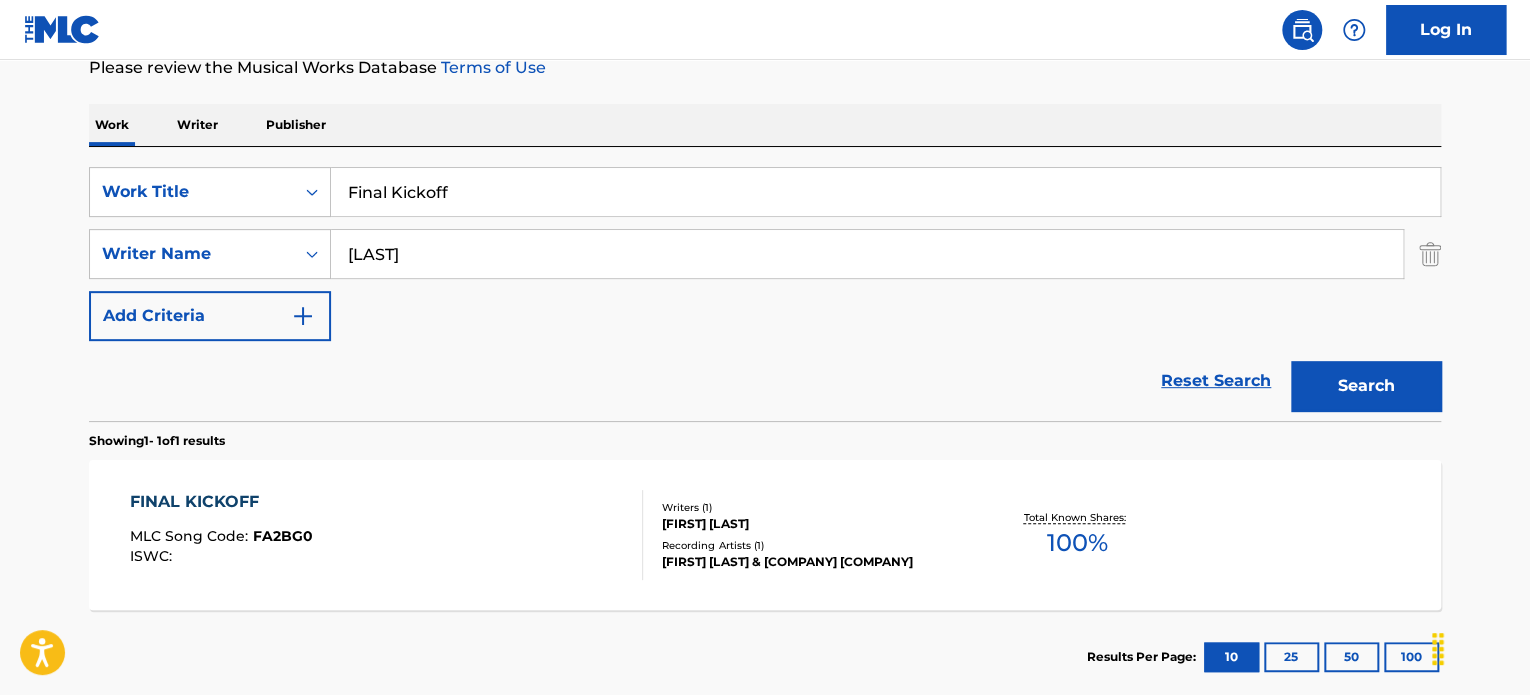click on "Final Kickoff" at bounding box center [885, 192] 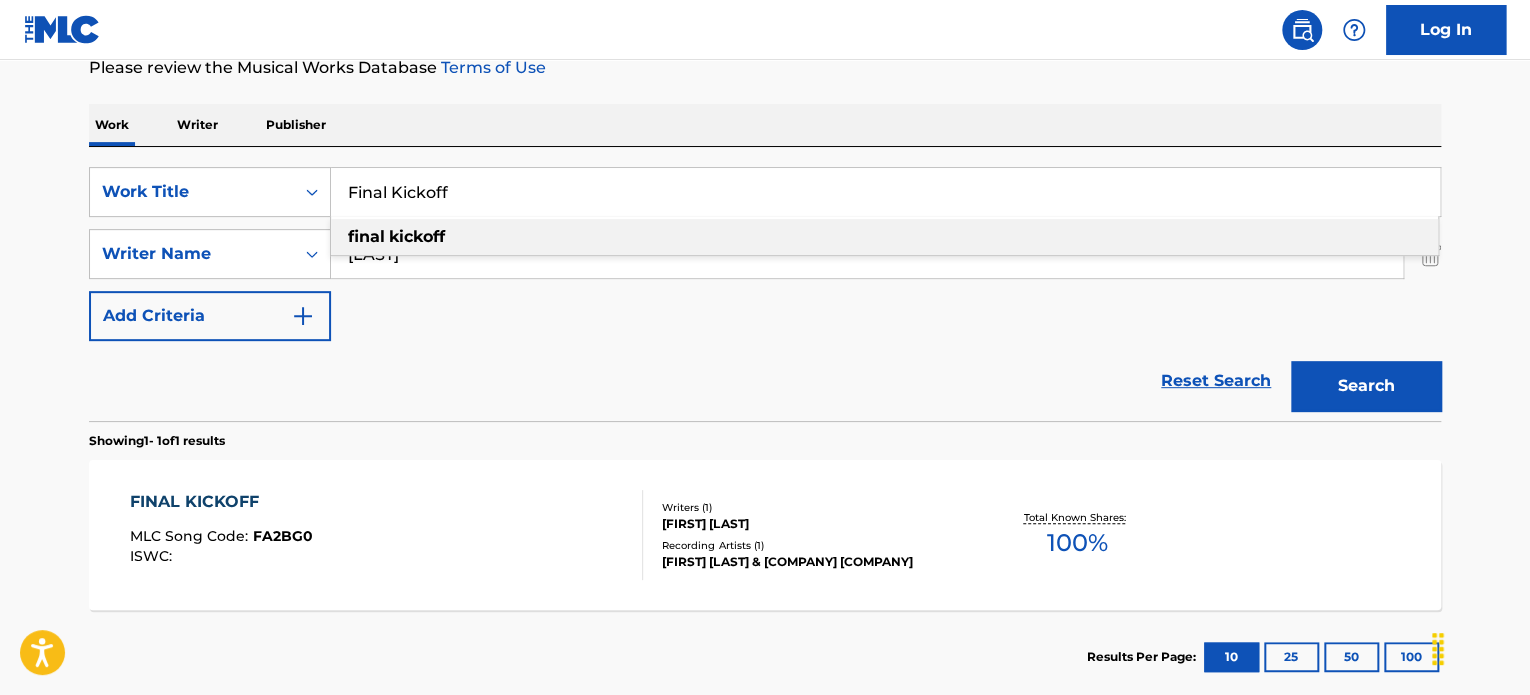 paste on "HUNTER EYES" 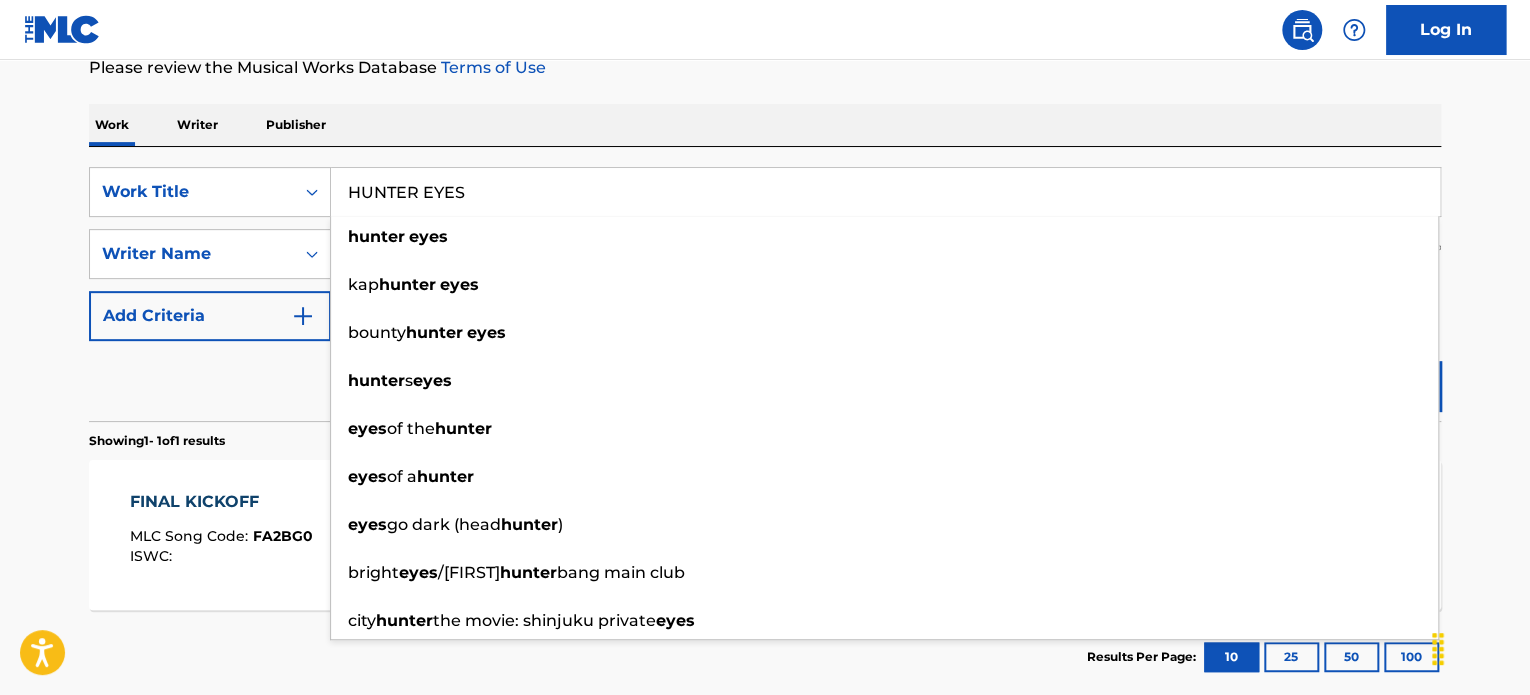 type on "HUNTER EYES" 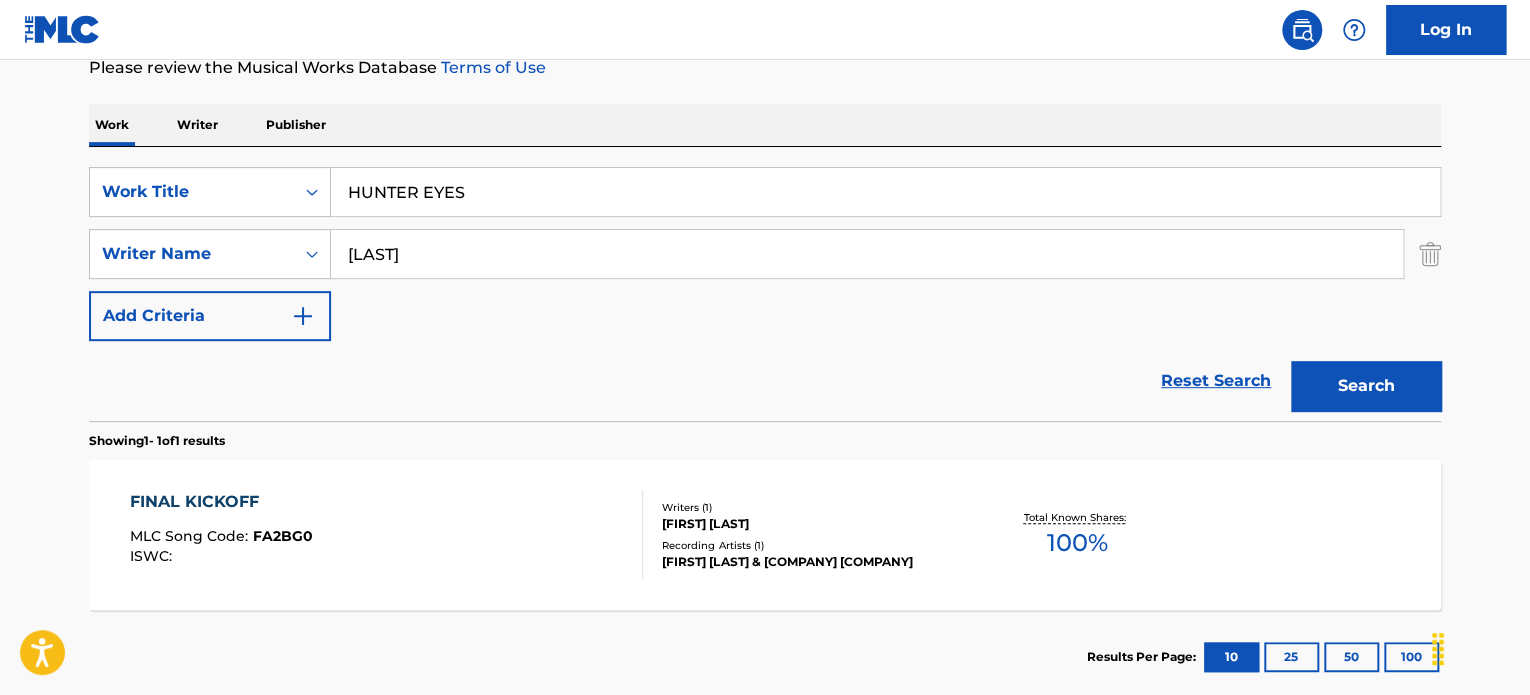 click on "[LAST]" at bounding box center [867, 254] 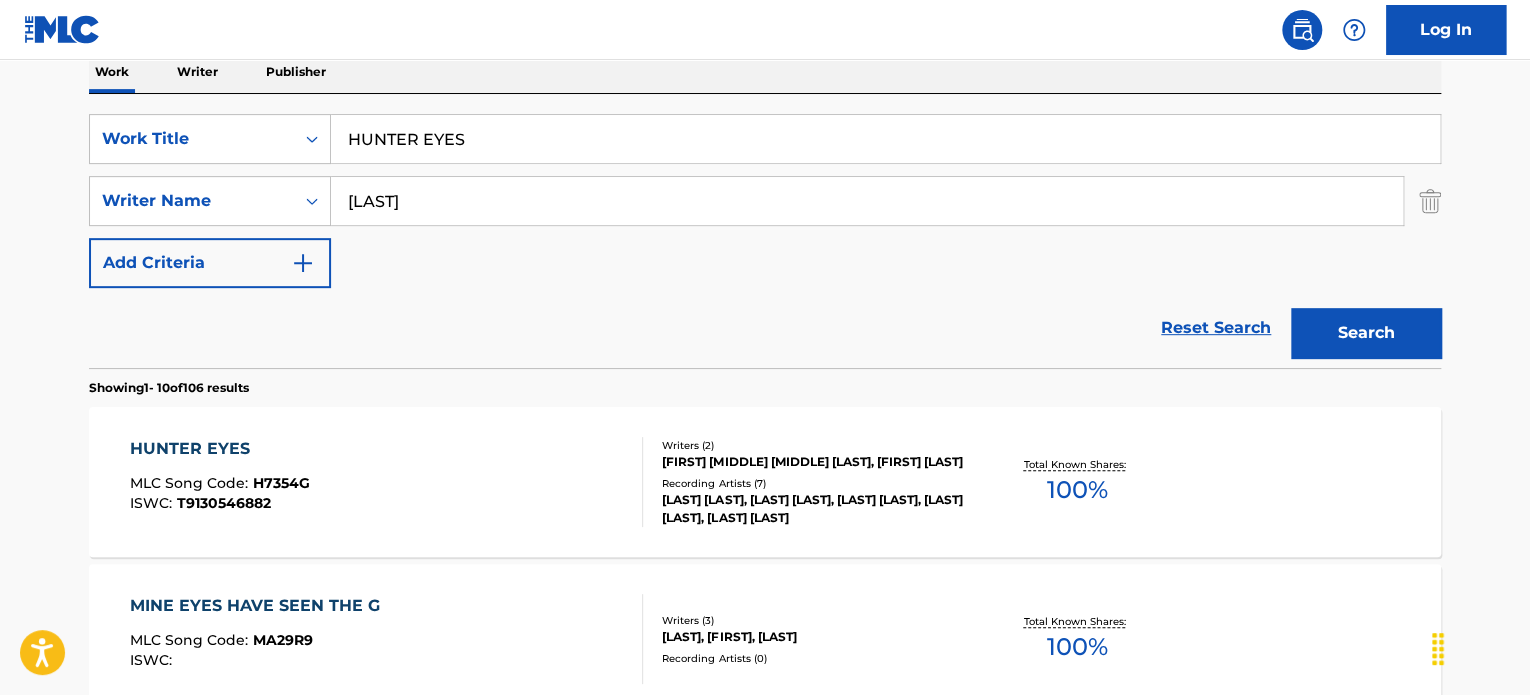 scroll, scrollTop: 378, scrollLeft: 0, axis: vertical 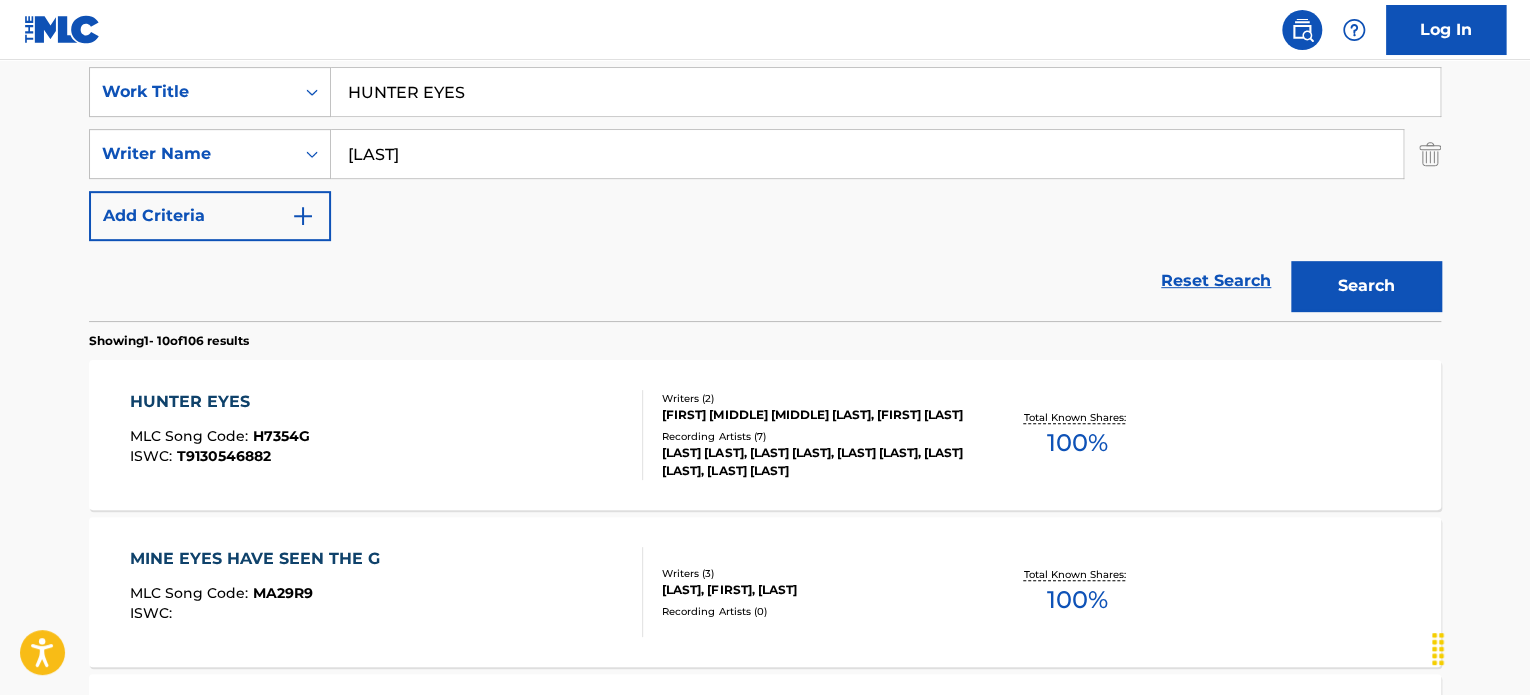 click on "HUNTER EYES MLC Song Code : H7354G ISWC : T9130546882" at bounding box center (387, 435) 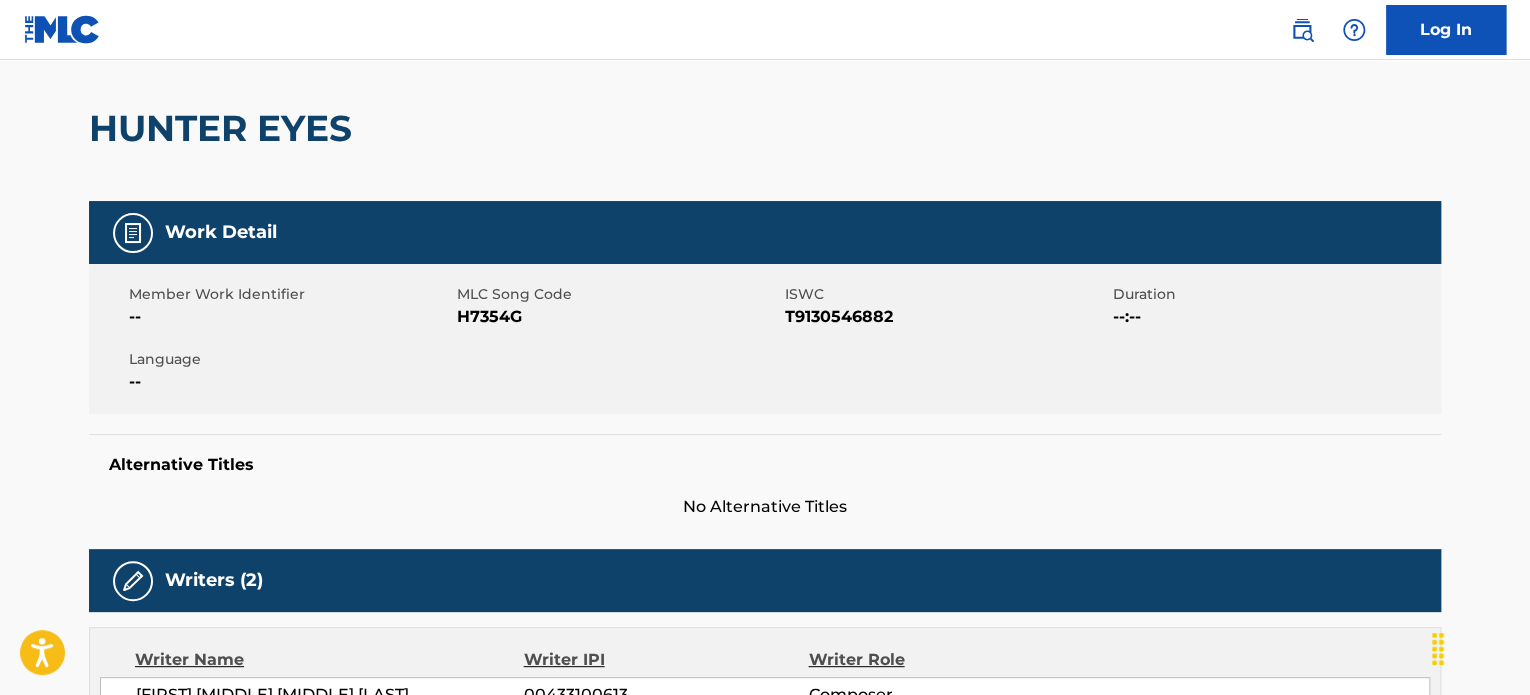 scroll, scrollTop: 0, scrollLeft: 0, axis: both 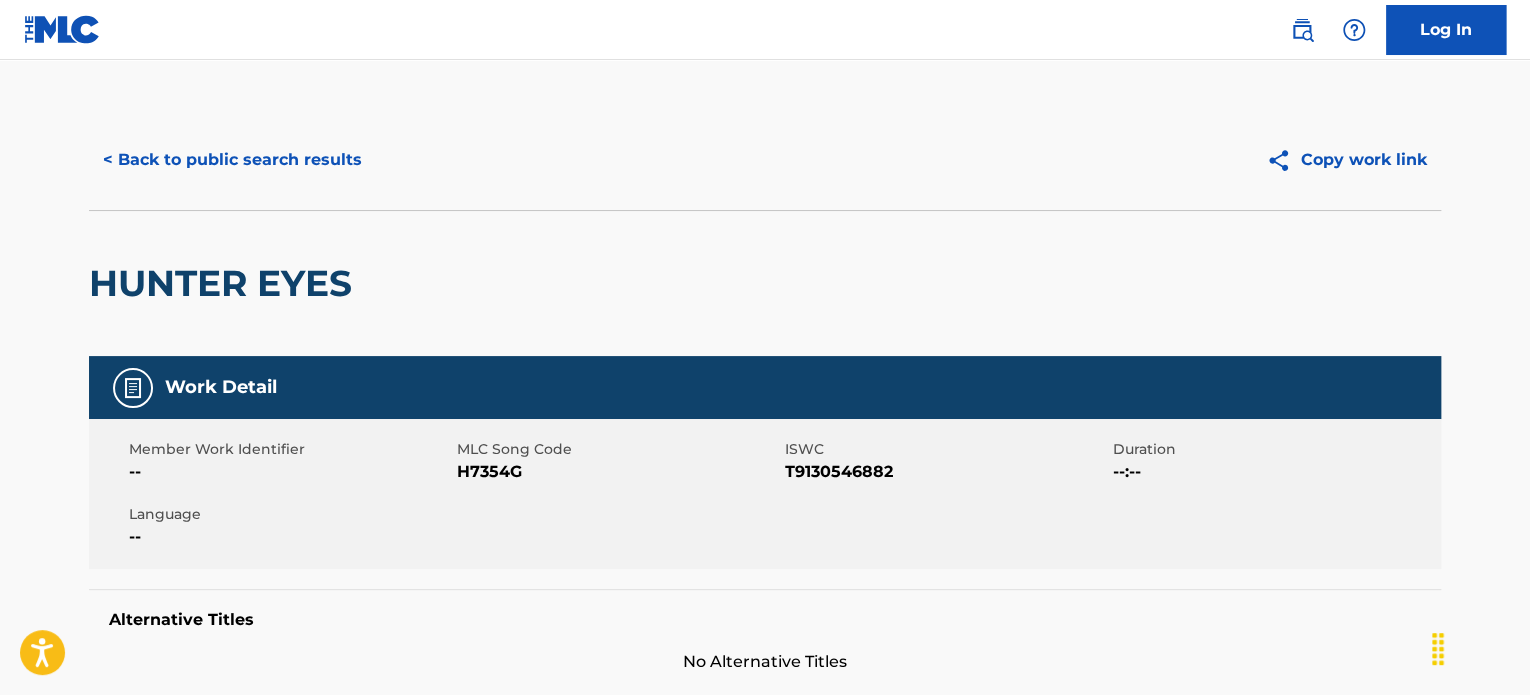 click on "< Back to public search results" at bounding box center (232, 160) 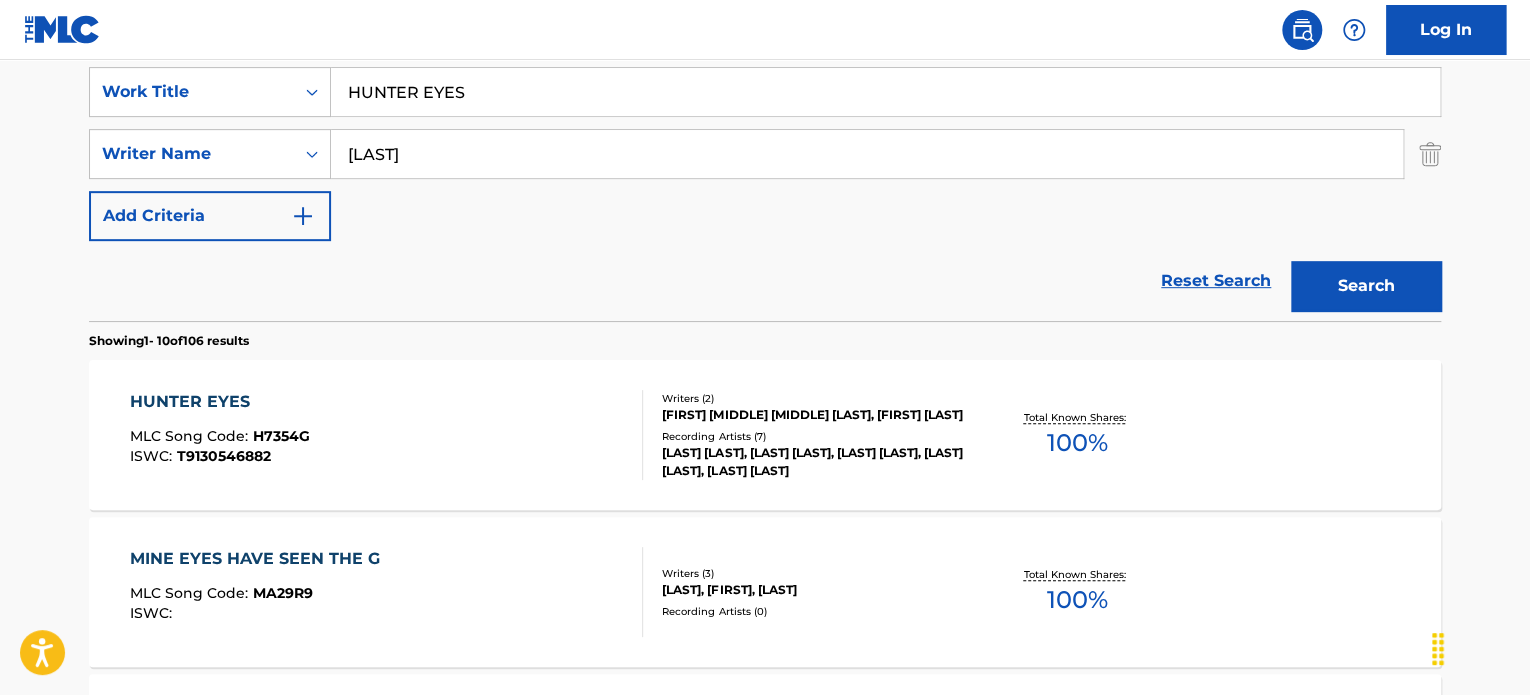 scroll, scrollTop: 278, scrollLeft: 0, axis: vertical 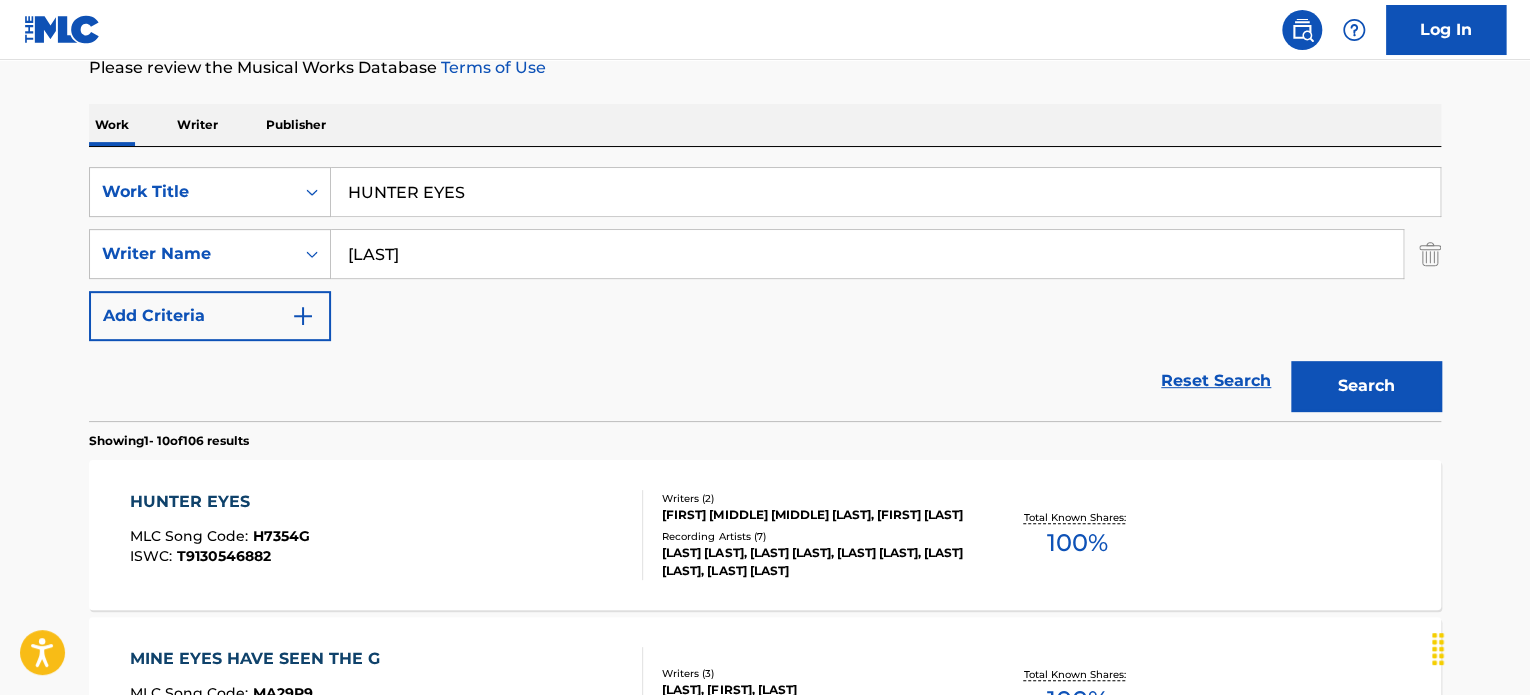 click on "HUNTER EYES" at bounding box center (885, 192) 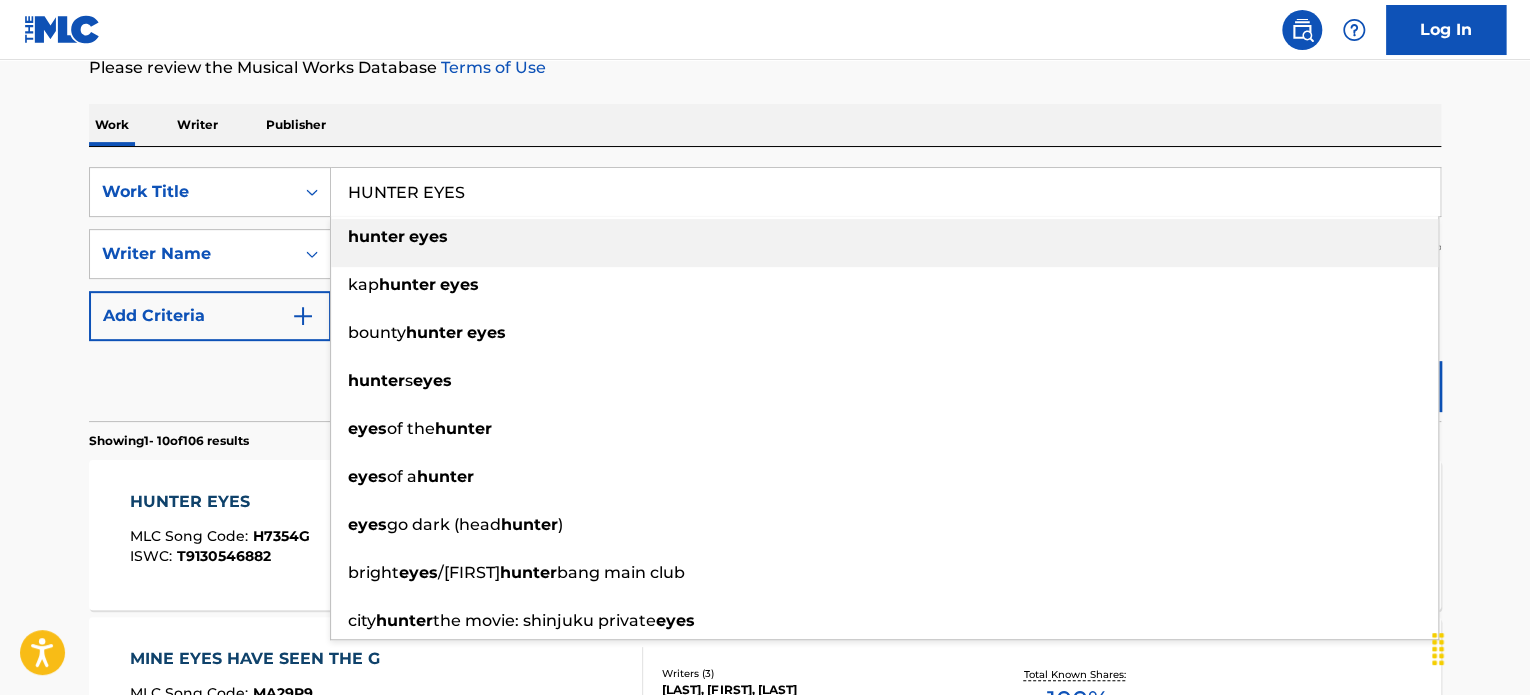 paste on "WE CLIMBED TOO HIGH" 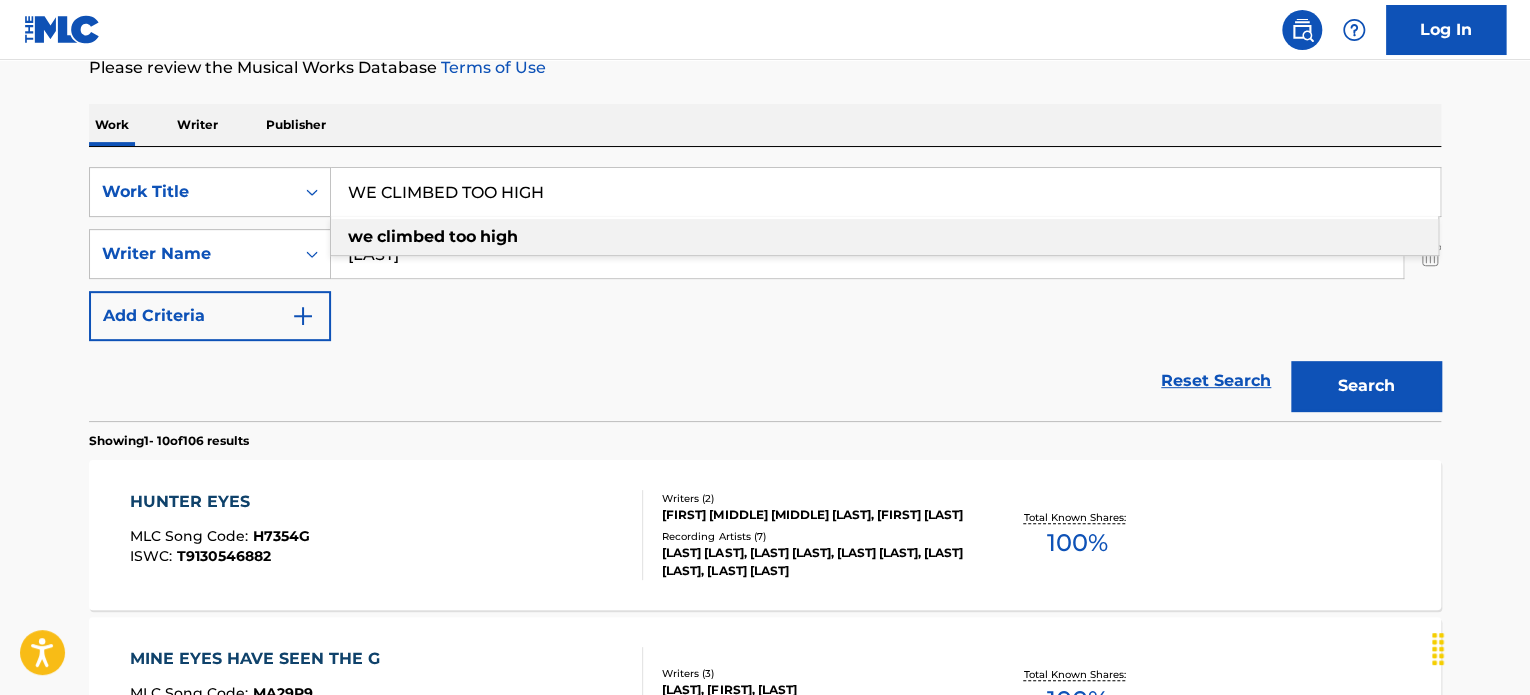 type on "WE CLIMBED TOO HIGH" 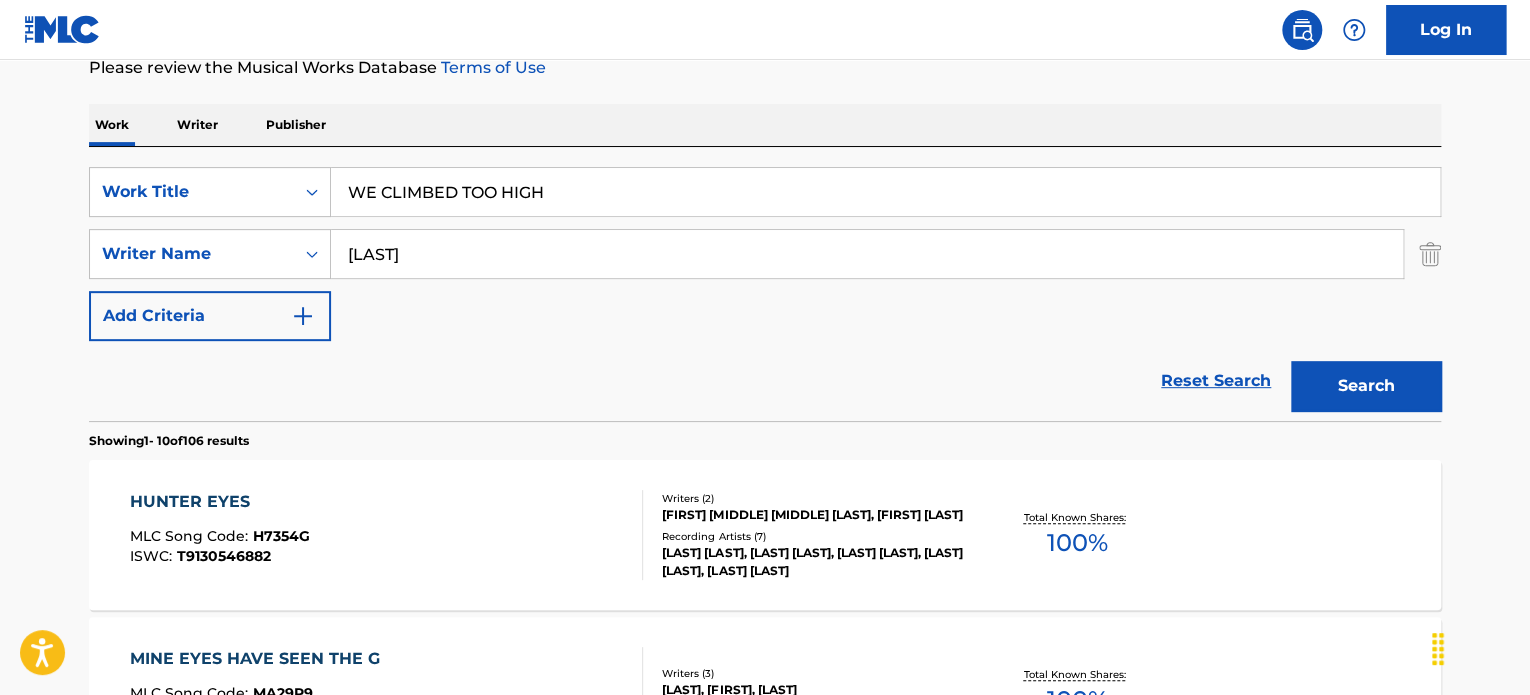 click on "[LAST]" at bounding box center (867, 254) 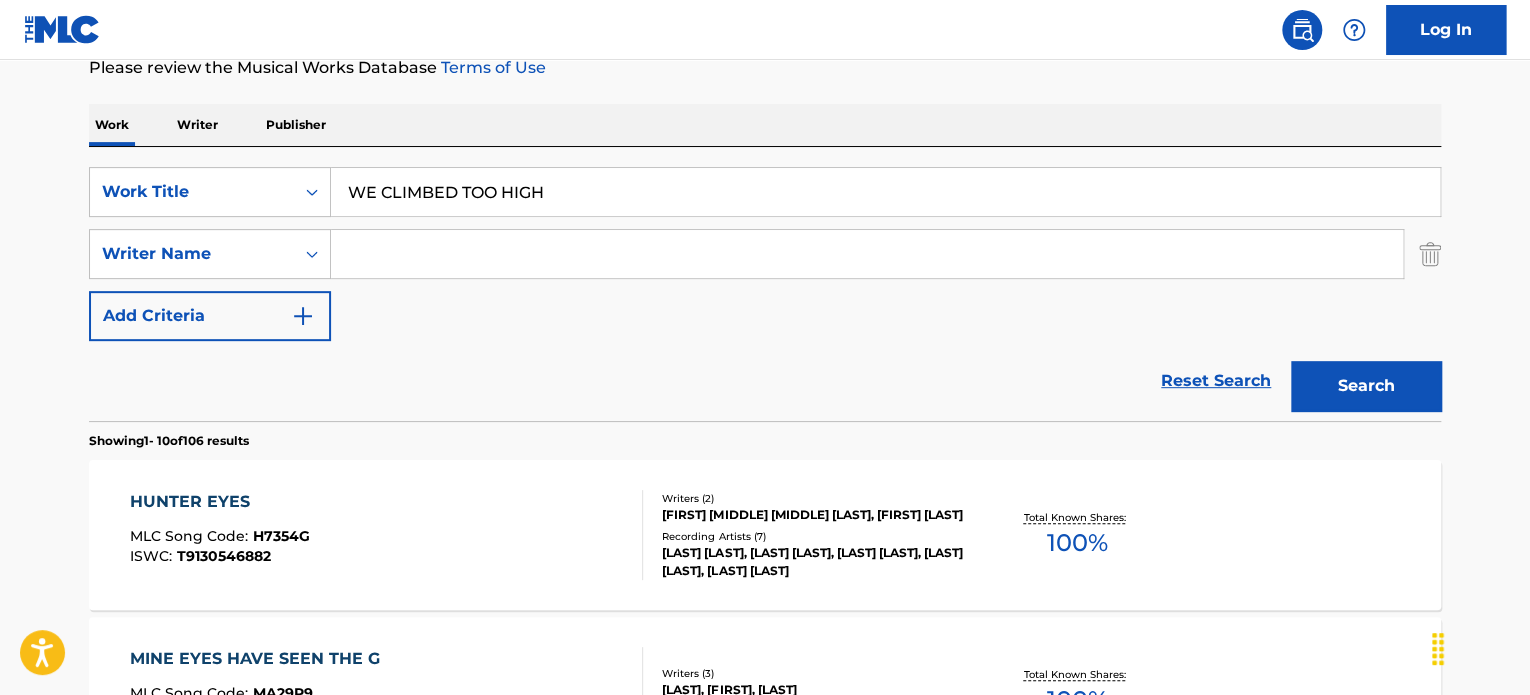 type 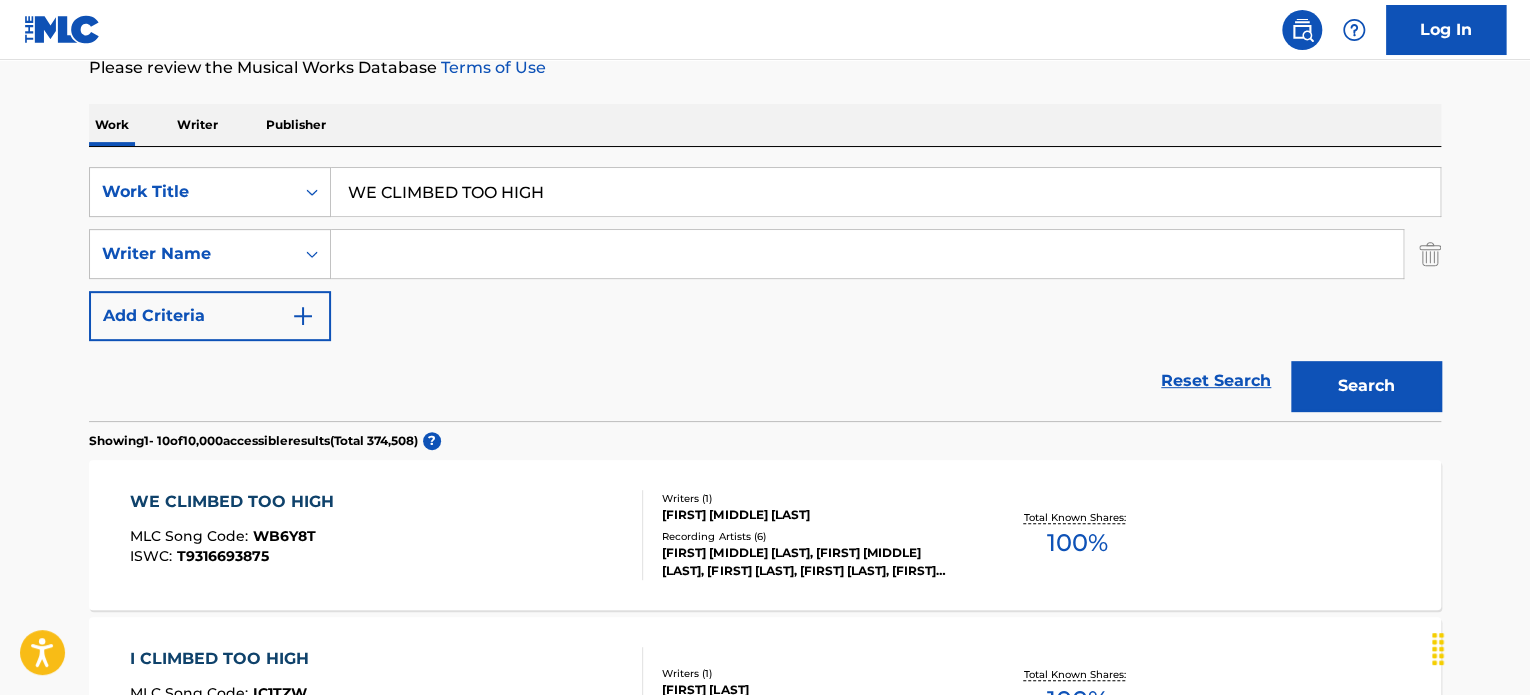 scroll, scrollTop: 378, scrollLeft: 0, axis: vertical 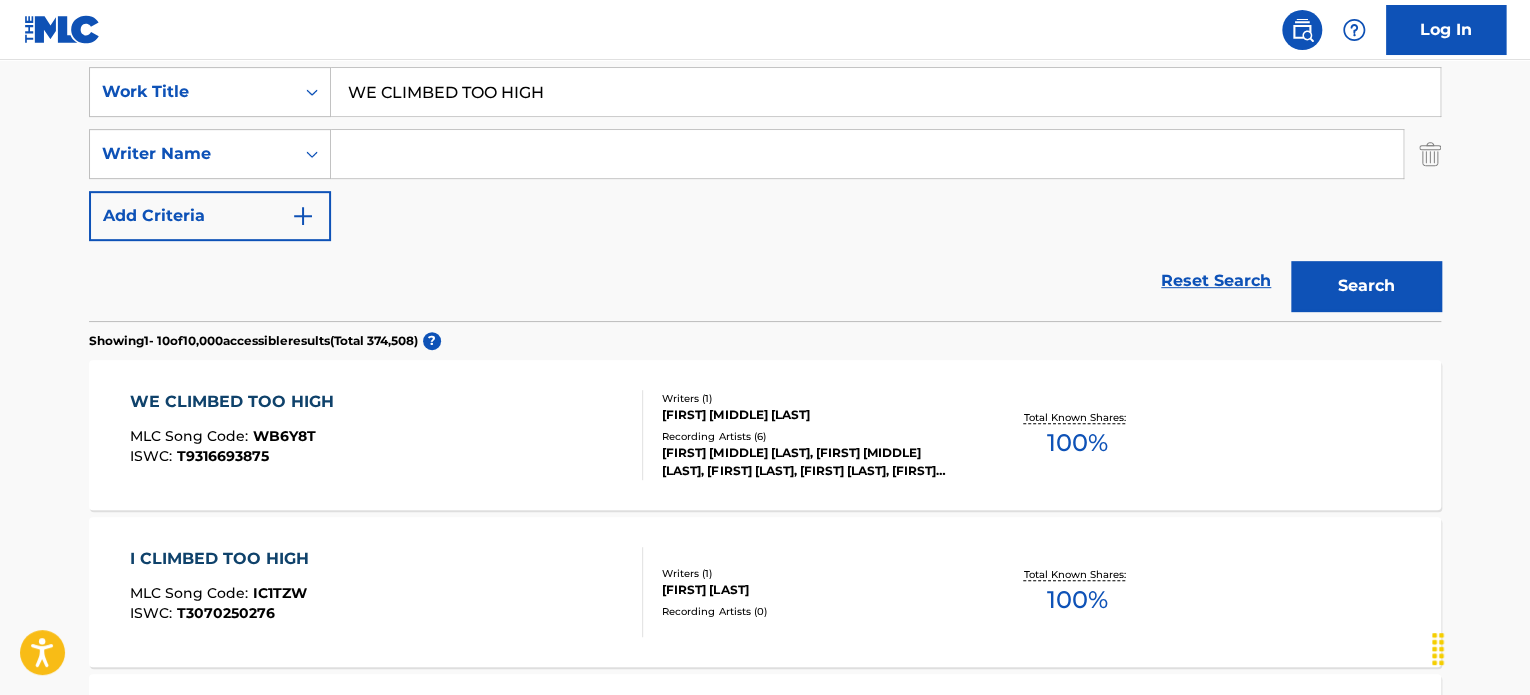 click on "WE CLIMBED TOO HIGH MLC Song Code : WB6Y8T ISWC : T9316693875" at bounding box center (387, 435) 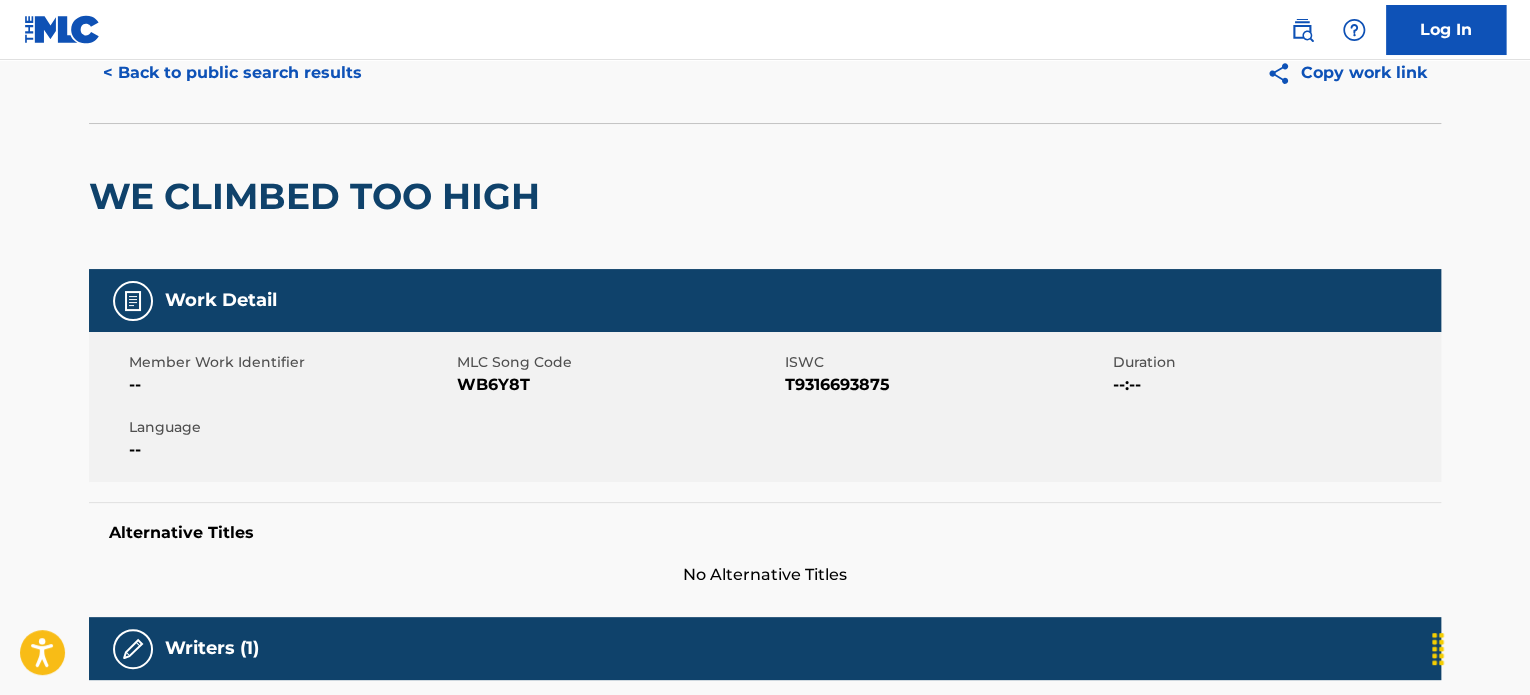 scroll, scrollTop: 0, scrollLeft: 0, axis: both 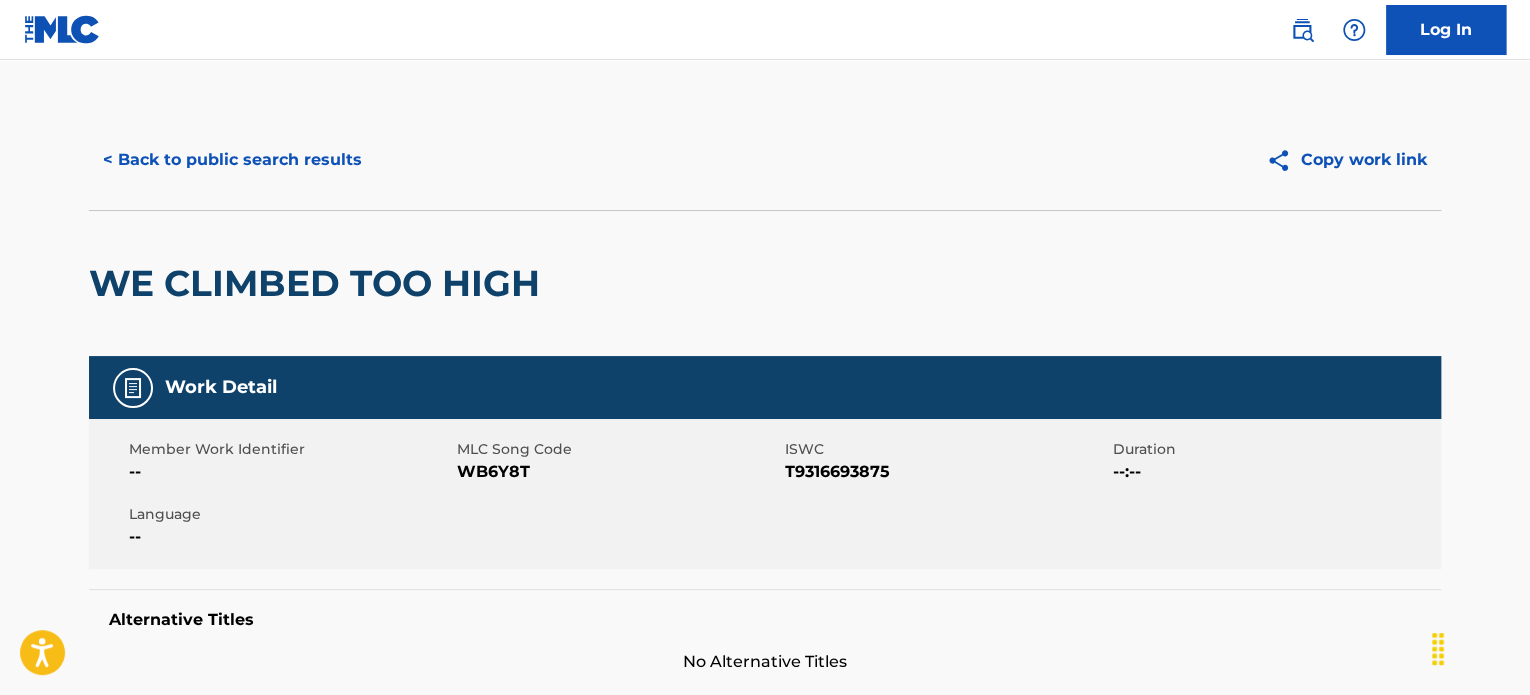 click on "< Back to public search results" at bounding box center (232, 160) 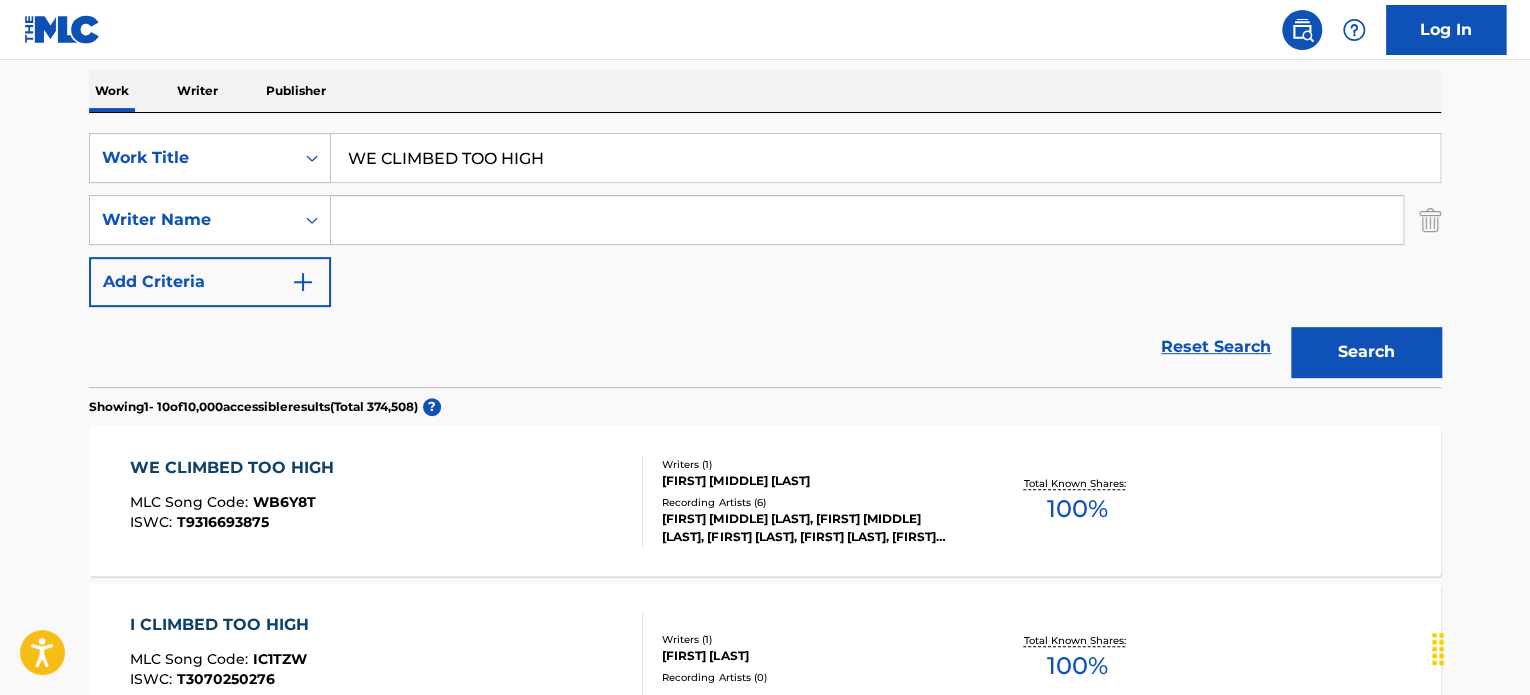 scroll, scrollTop: 278, scrollLeft: 0, axis: vertical 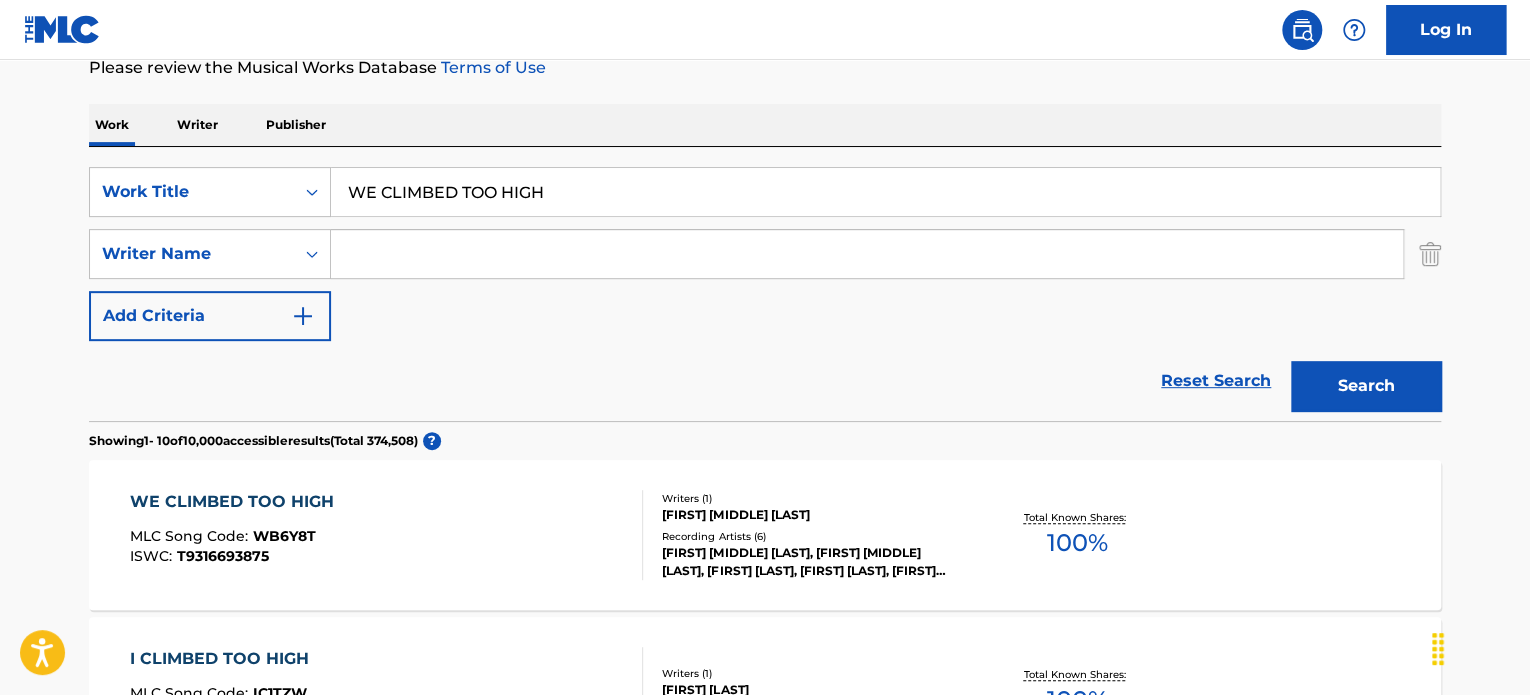 click on "WE CLIMBED TOO HIGH" at bounding box center [885, 192] 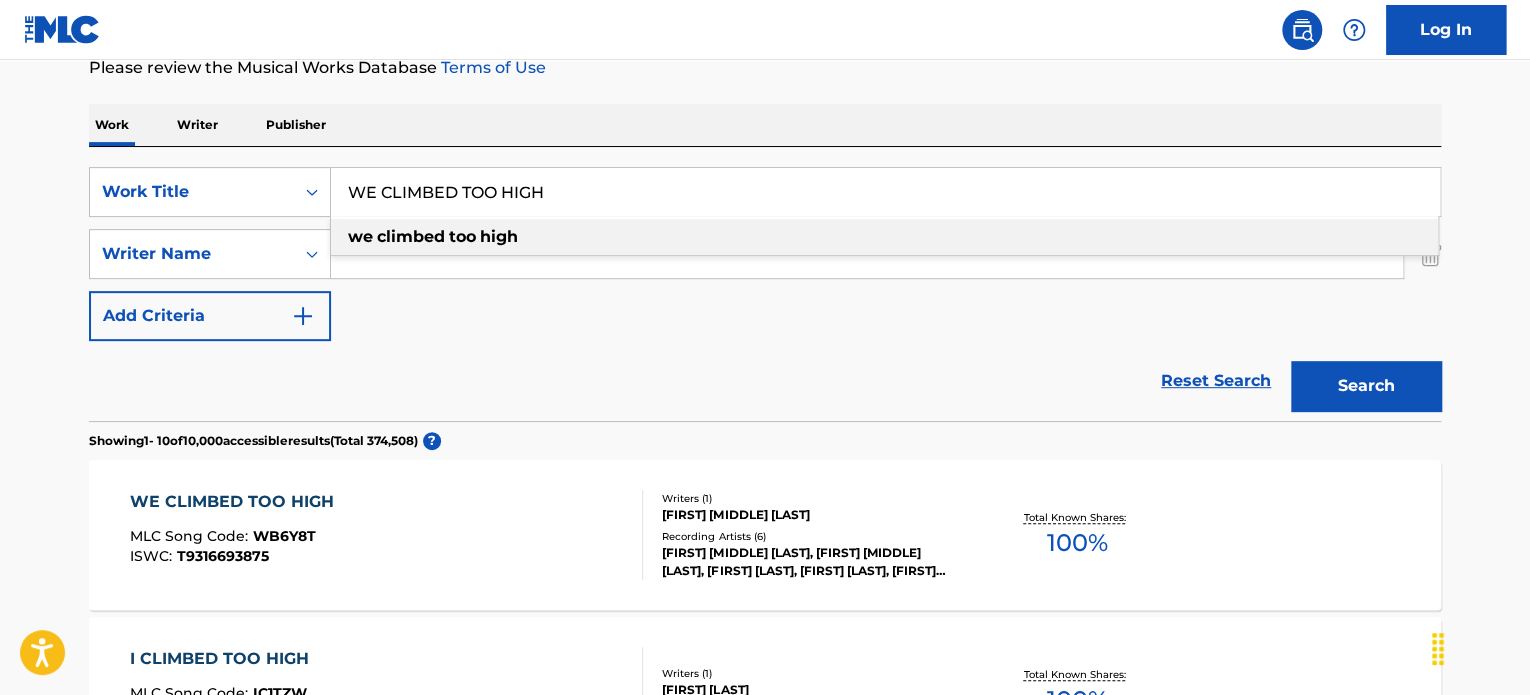 paste on "THE RETURN" 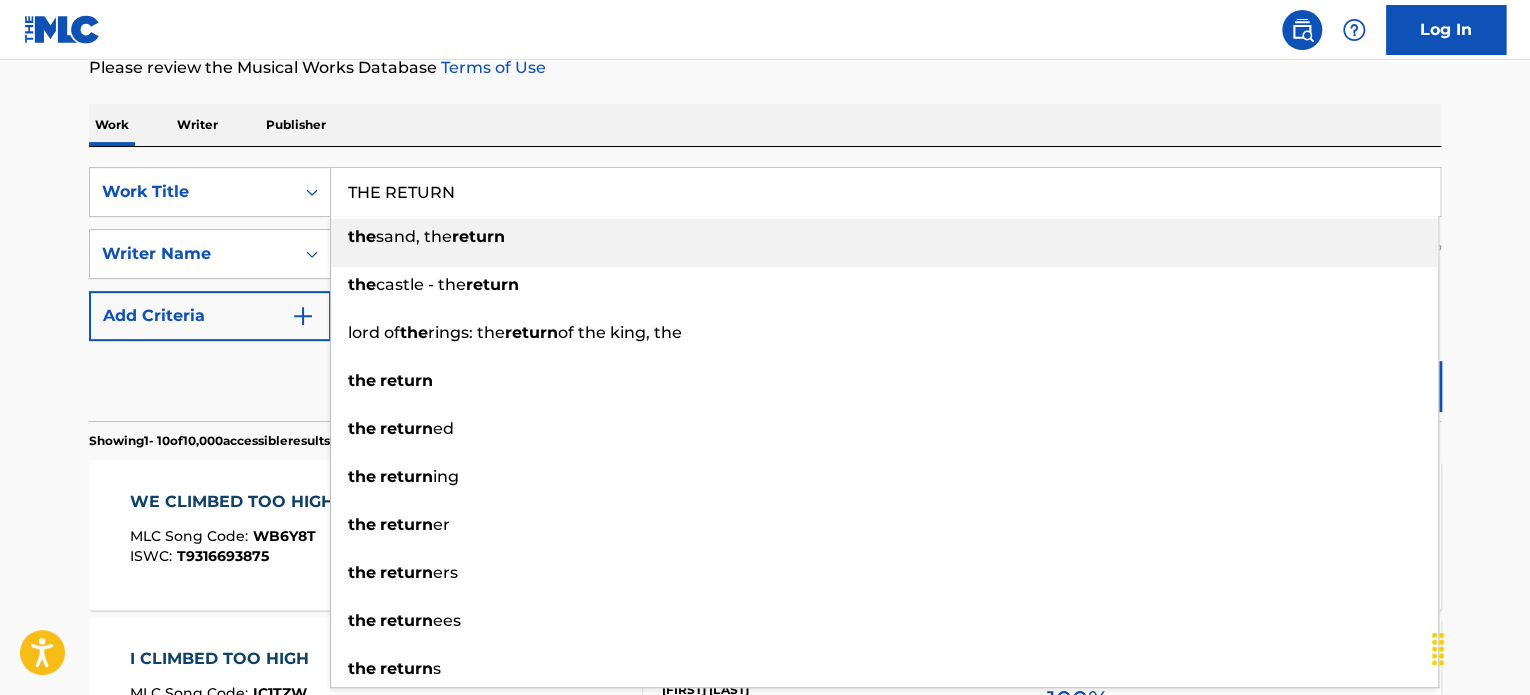 type on "THE RETURN" 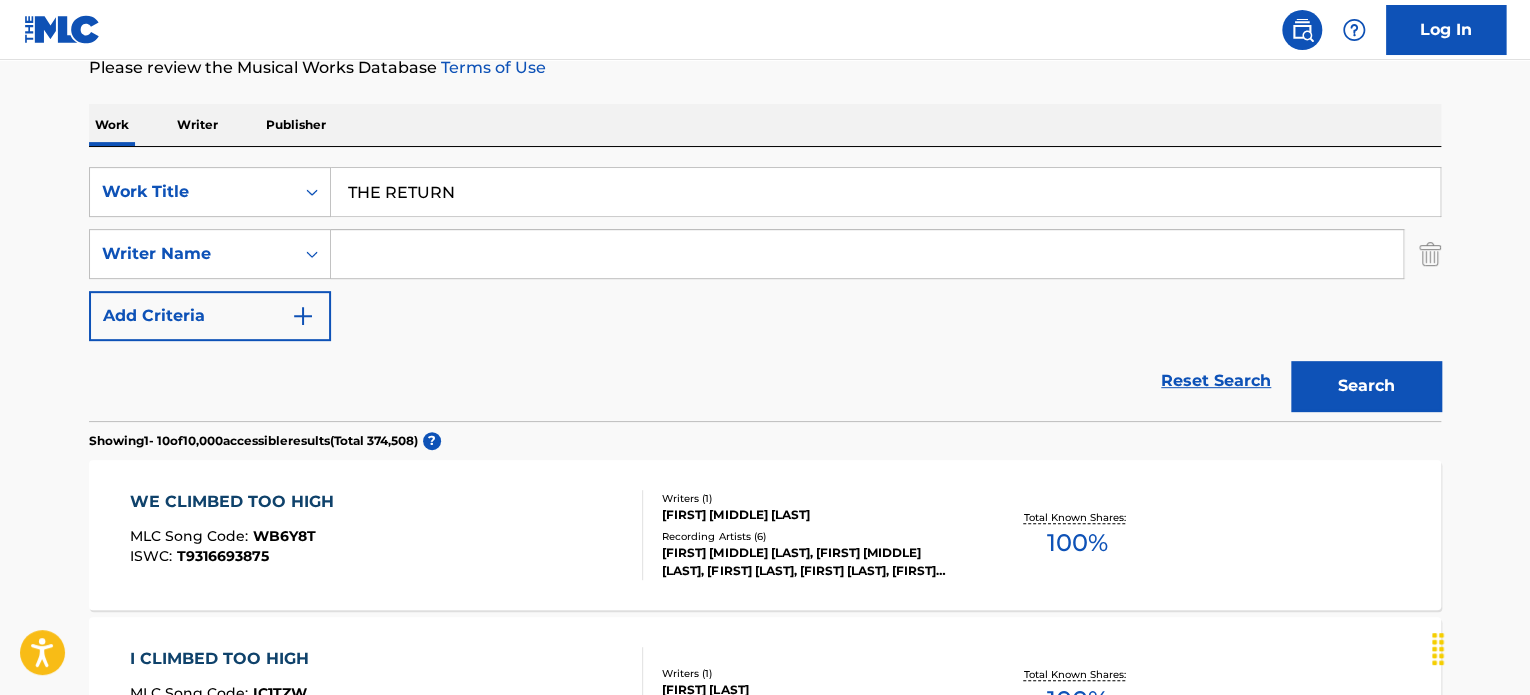 click at bounding box center [867, 254] 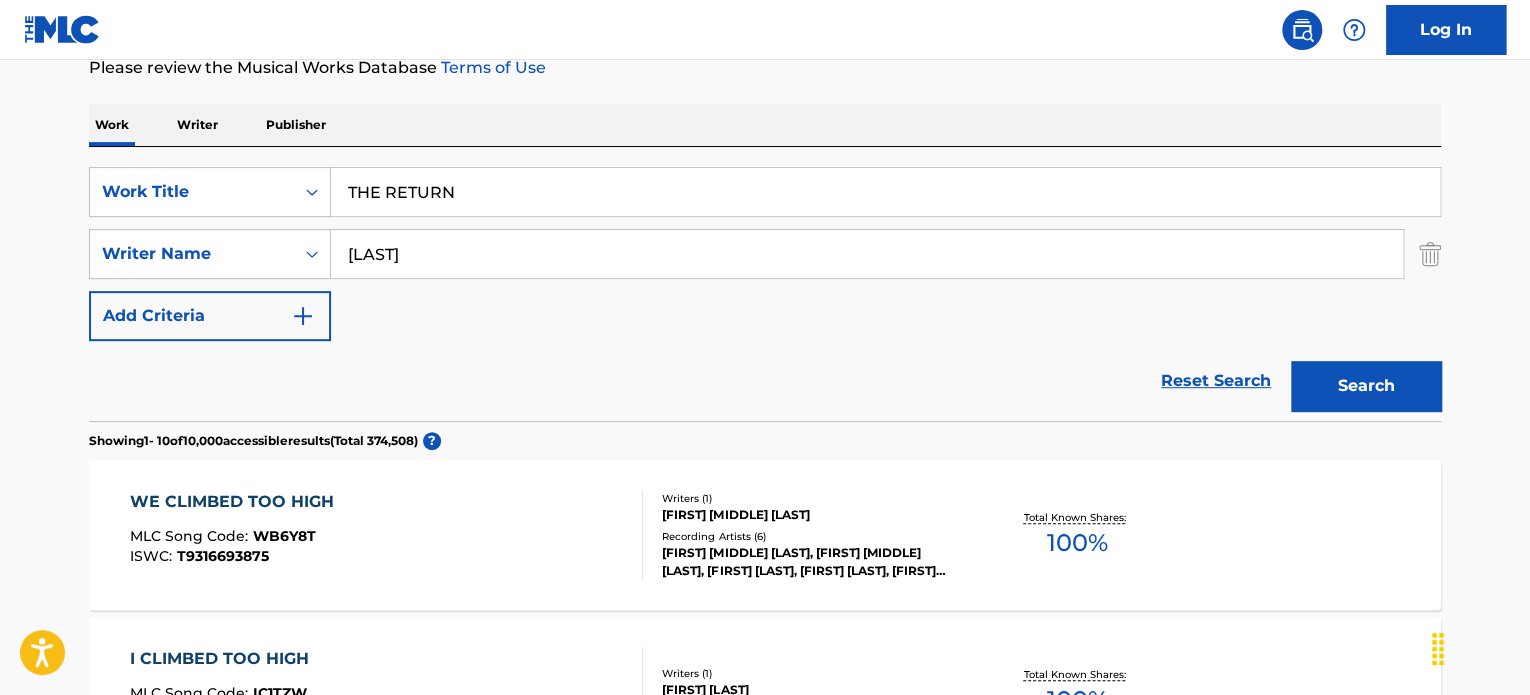 click on "[LAST]" at bounding box center (867, 254) 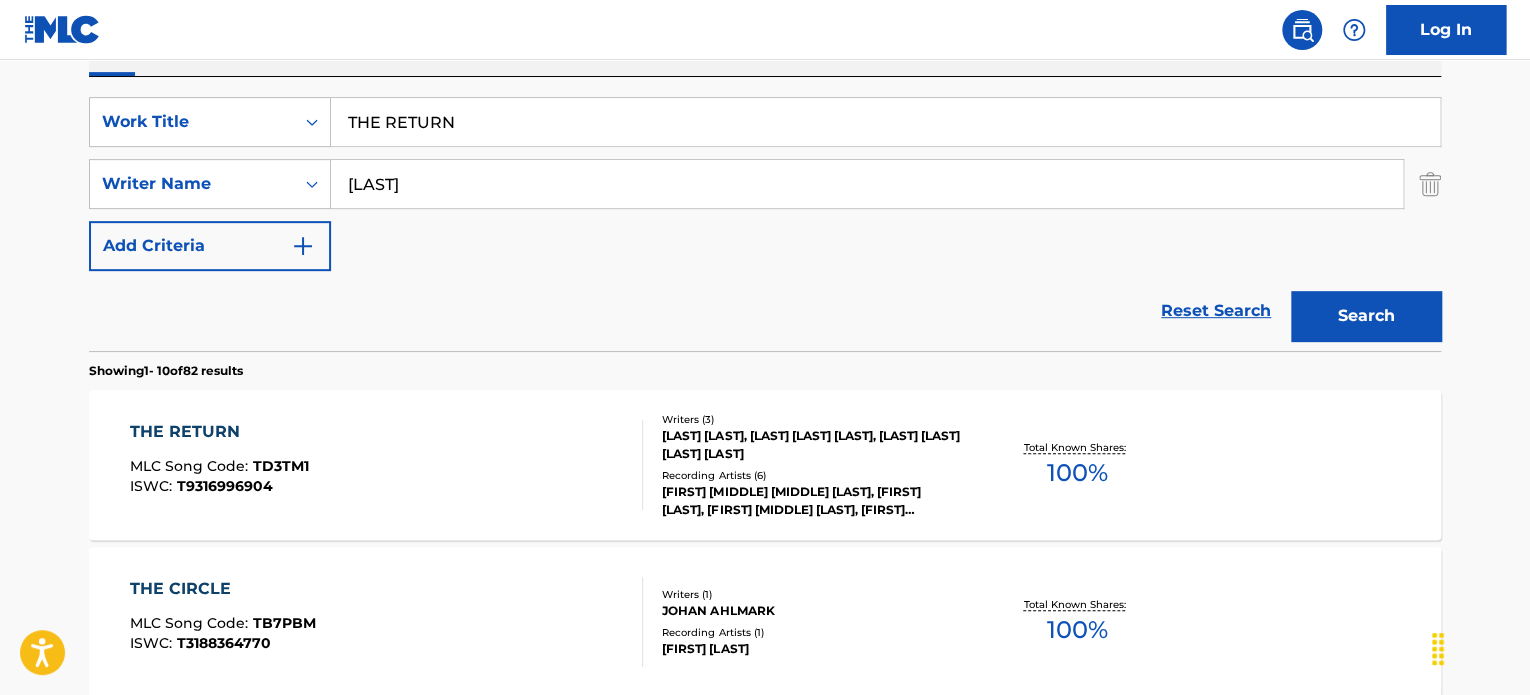 scroll, scrollTop: 378, scrollLeft: 0, axis: vertical 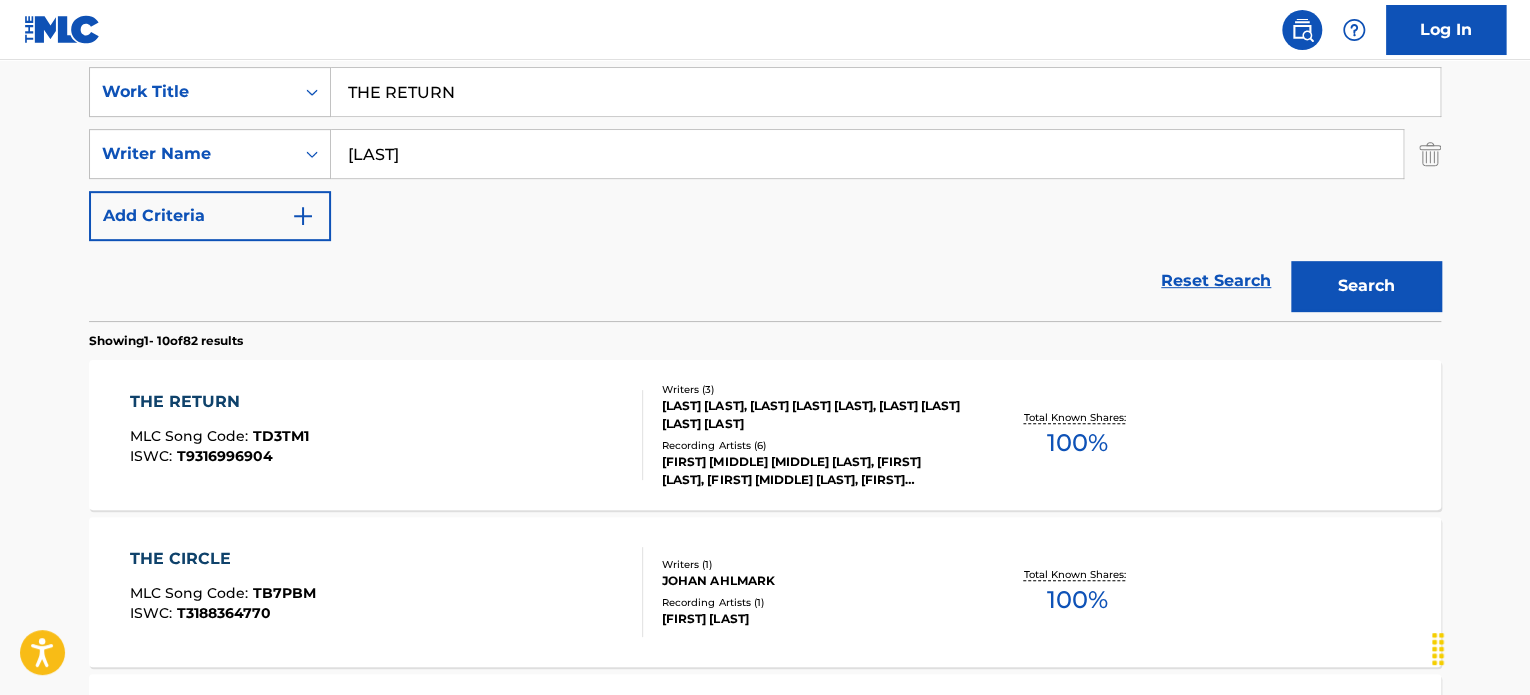 click on "THE RETURN MLC Song Code : TD3TM1 ISWC : T9316996904" at bounding box center (387, 435) 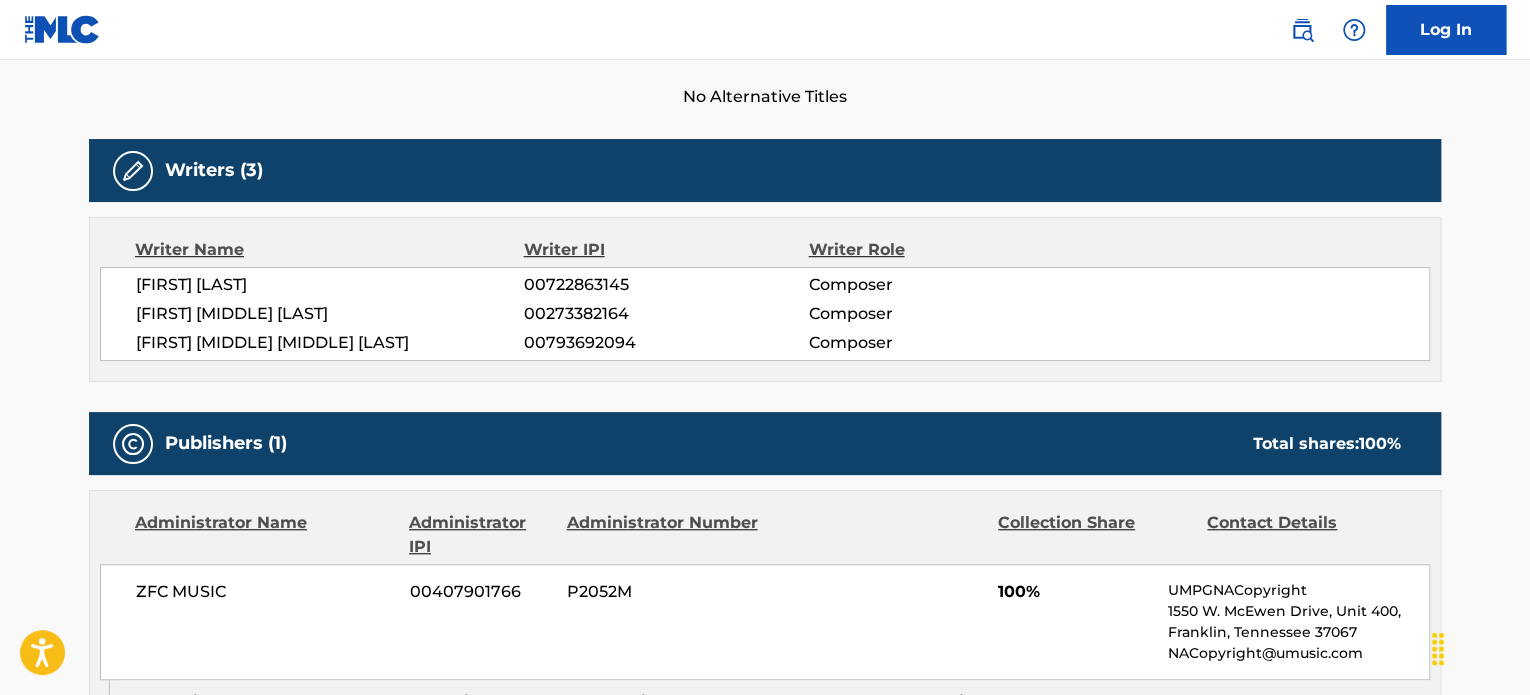 scroll, scrollTop: 600, scrollLeft: 0, axis: vertical 